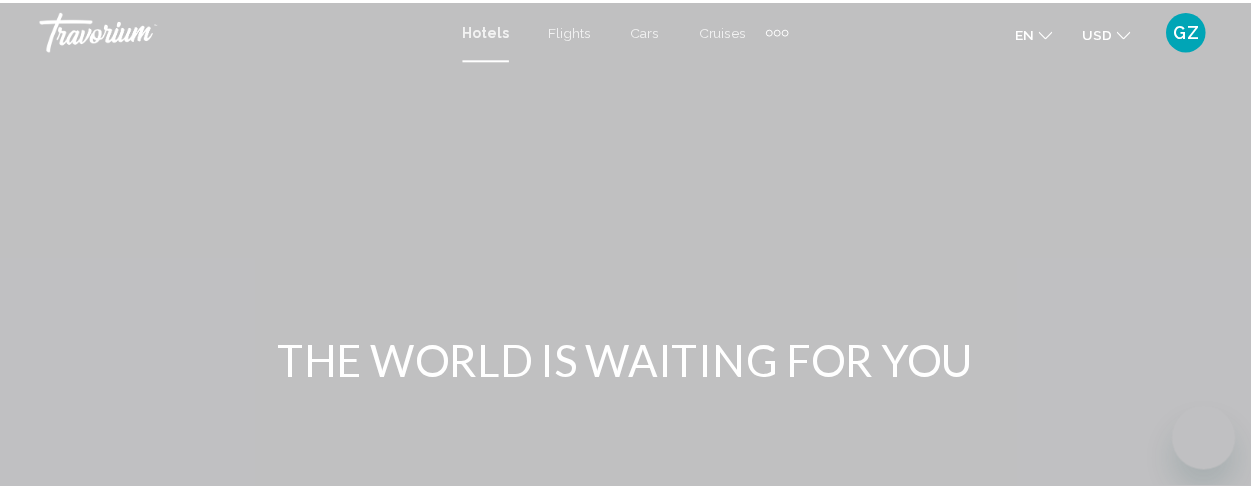 scroll, scrollTop: 0, scrollLeft: 0, axis: both 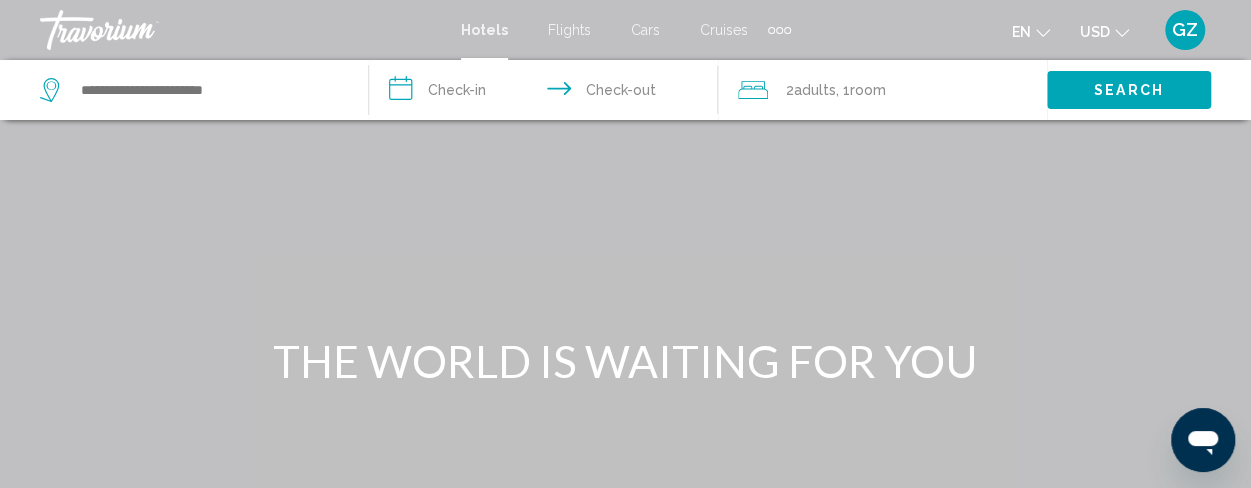 click on "Cruises" at bounding box center [724, 30] 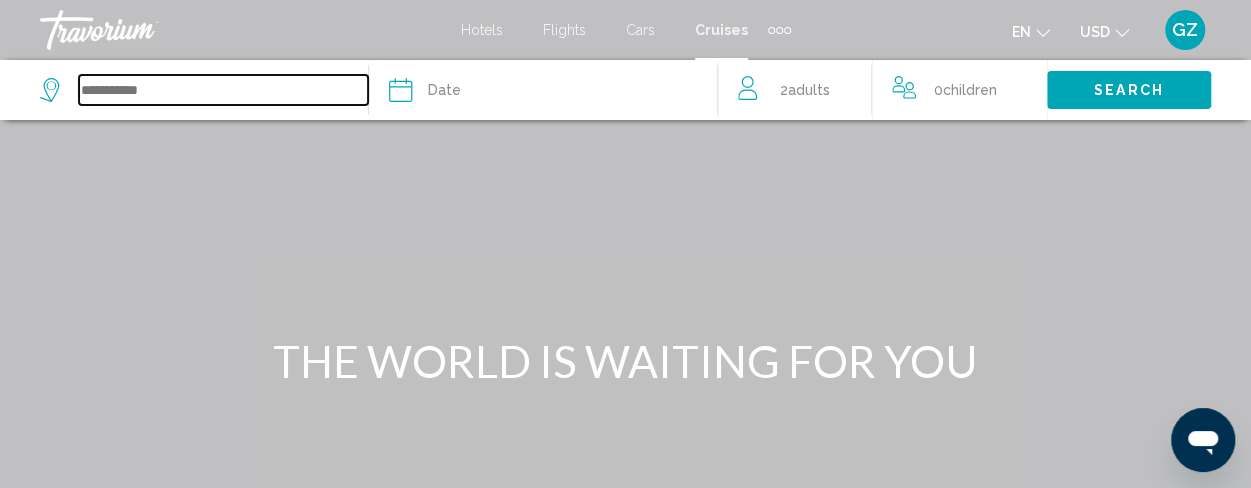 click at bounding box center [223, 90] 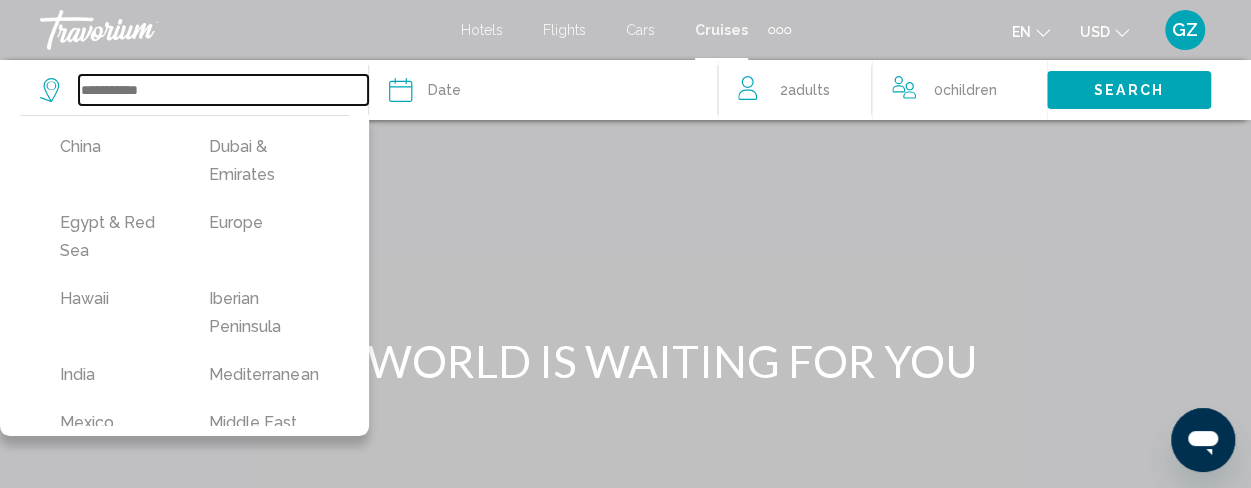 scroll, scrollTop: 381, scrollLeft: 0, axis: vertical 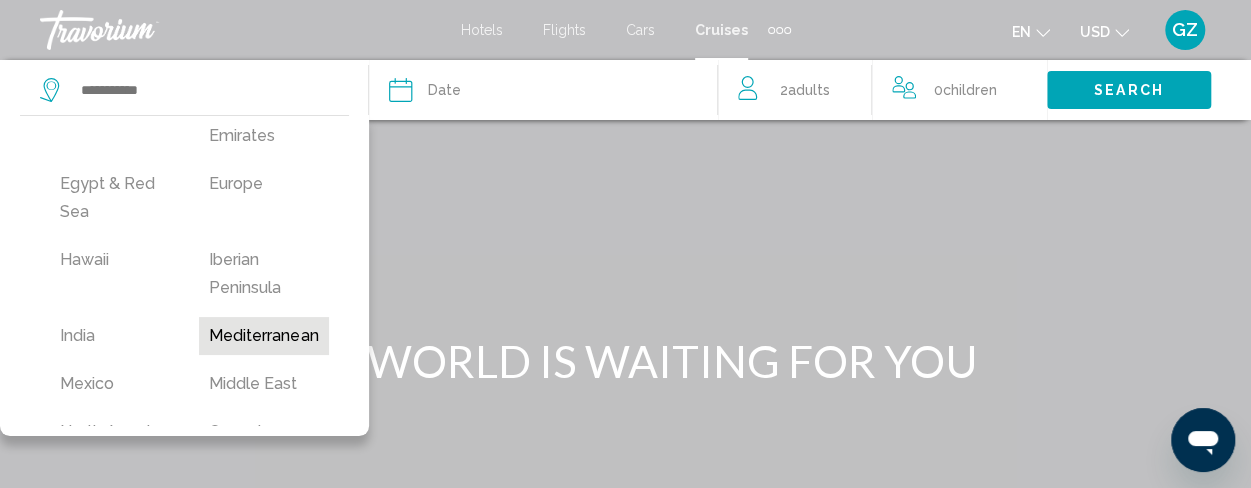 click on "Mediterranean" at bounding box center [263, 336] 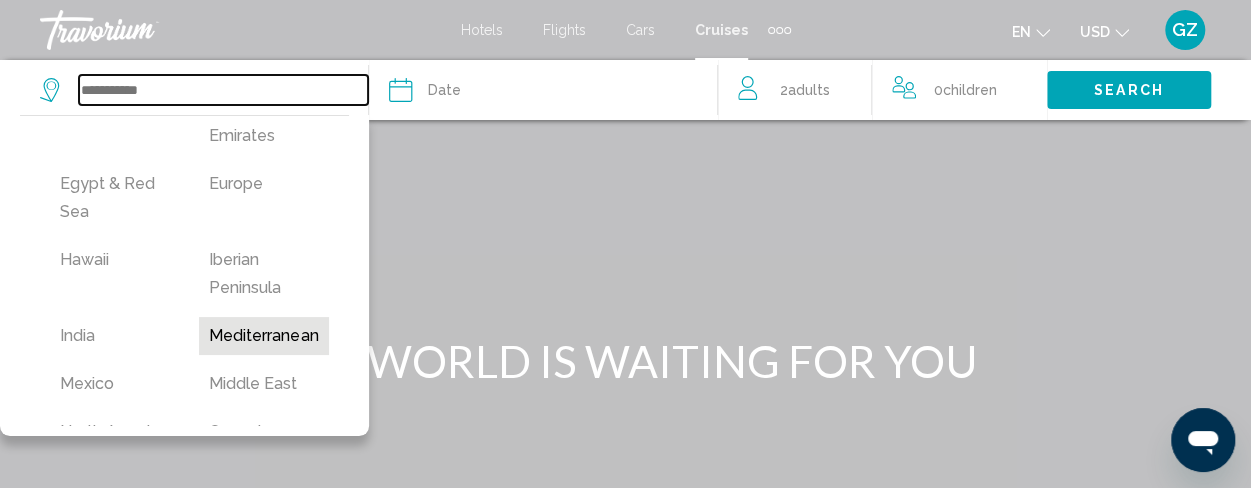 type on "**********" 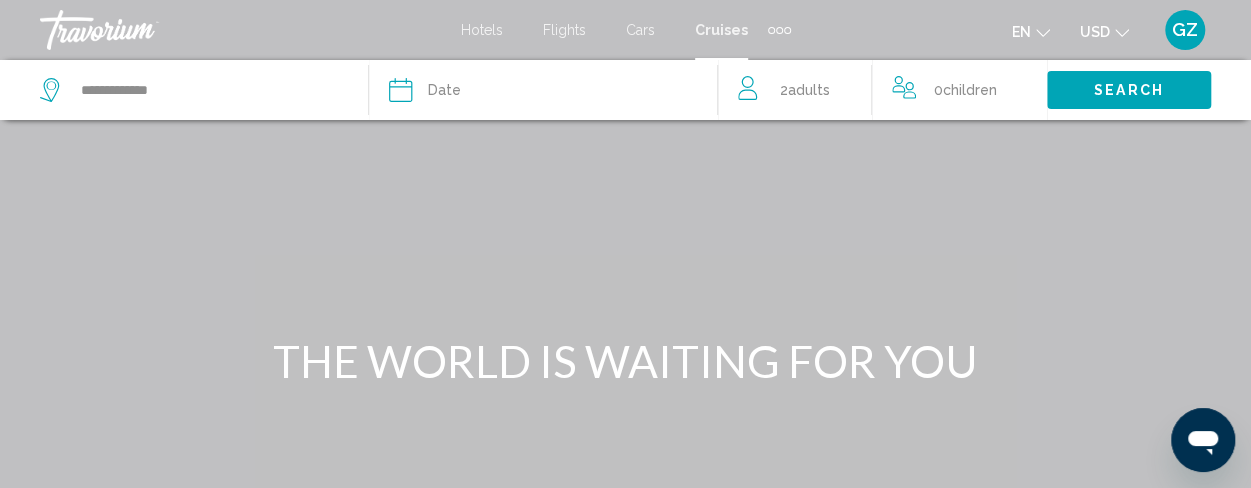 click 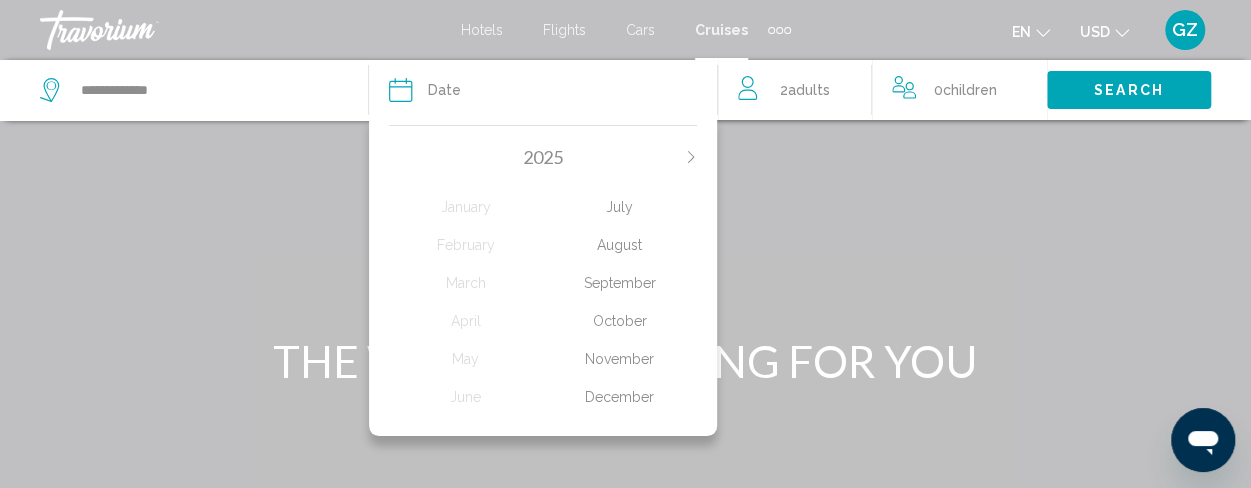 click on "October" 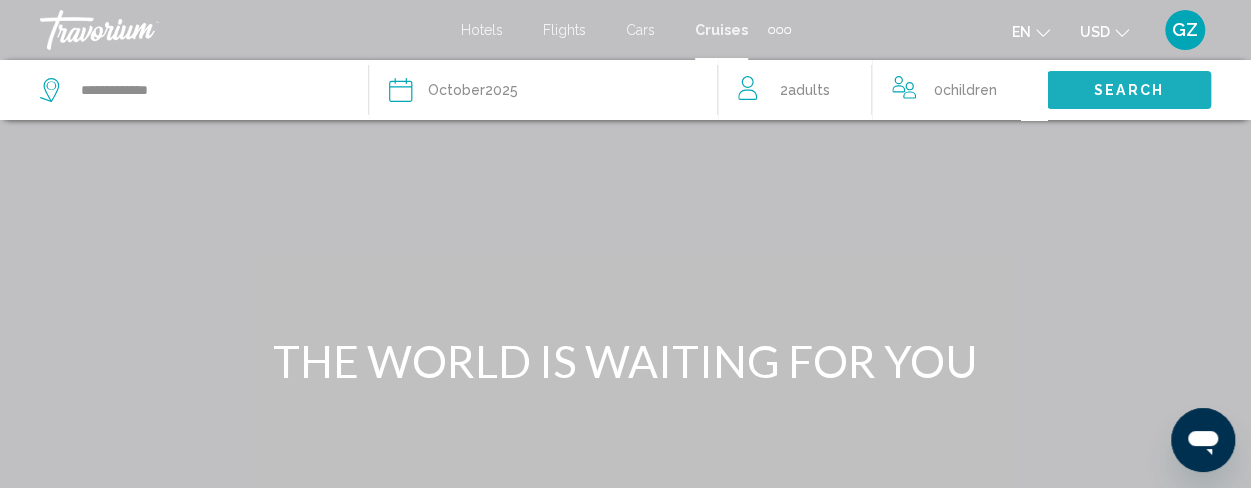 click on "Search" at bounding box center [1129, 91] 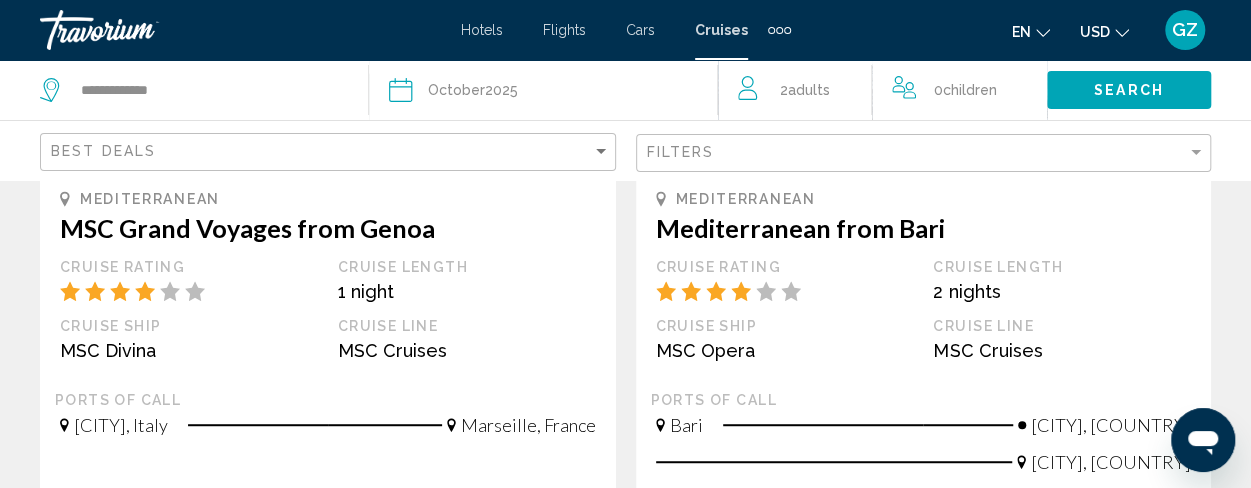 scroll, scrollTop: 0, scrollLeft: 0, axis: both 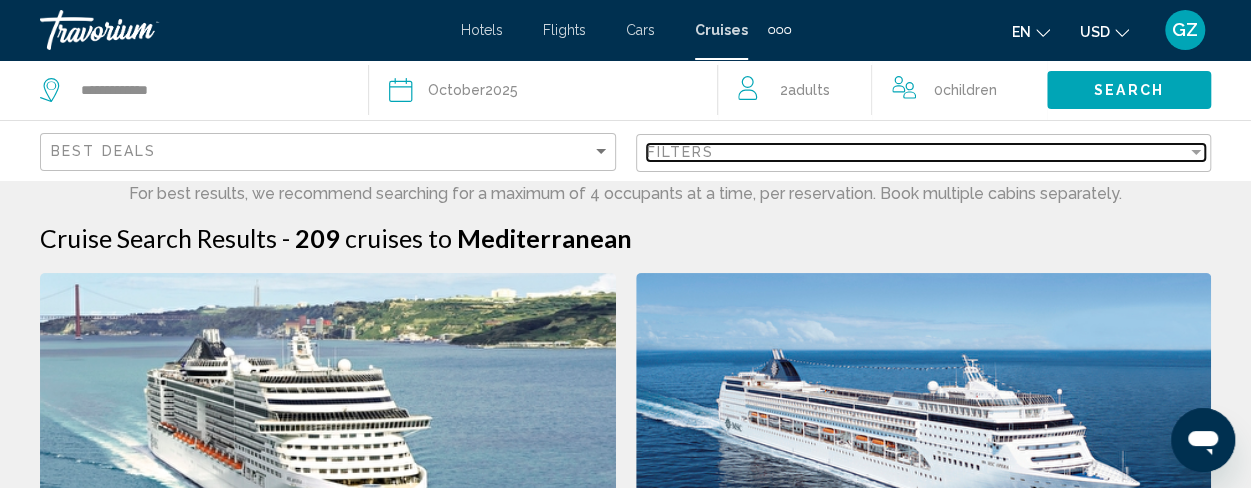 click on "Filters" at bounding box center [917, 152] 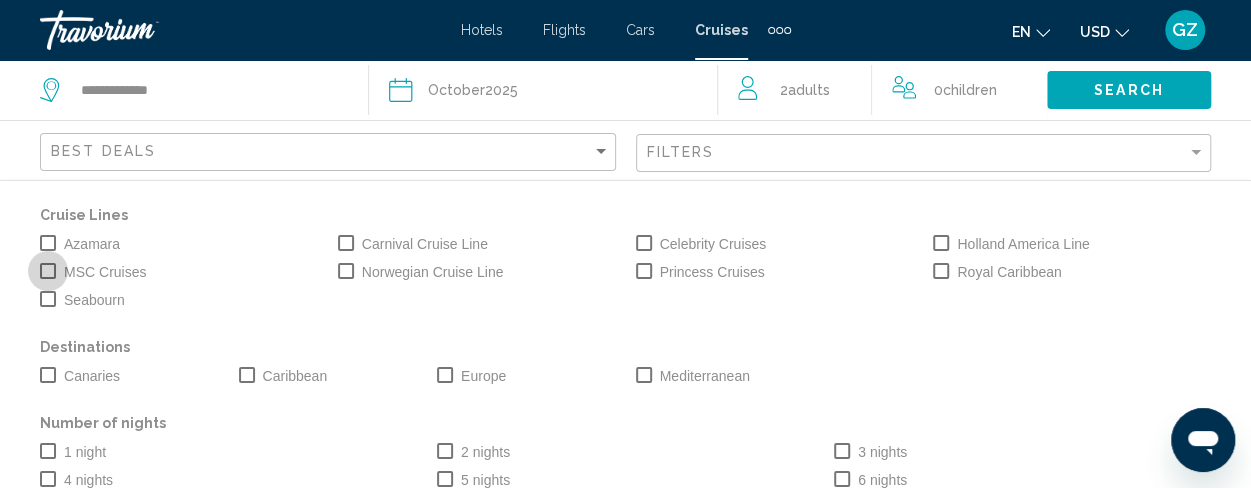 click at bounding box center (48, 271) 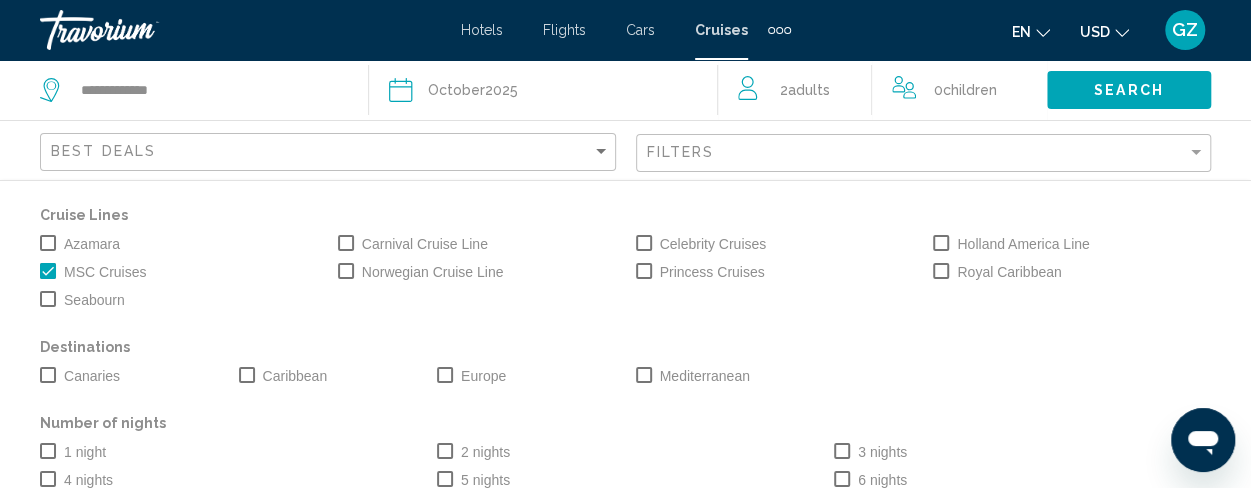scroll, scrollTop: 221, scrollLeft: 0, axis: vertical 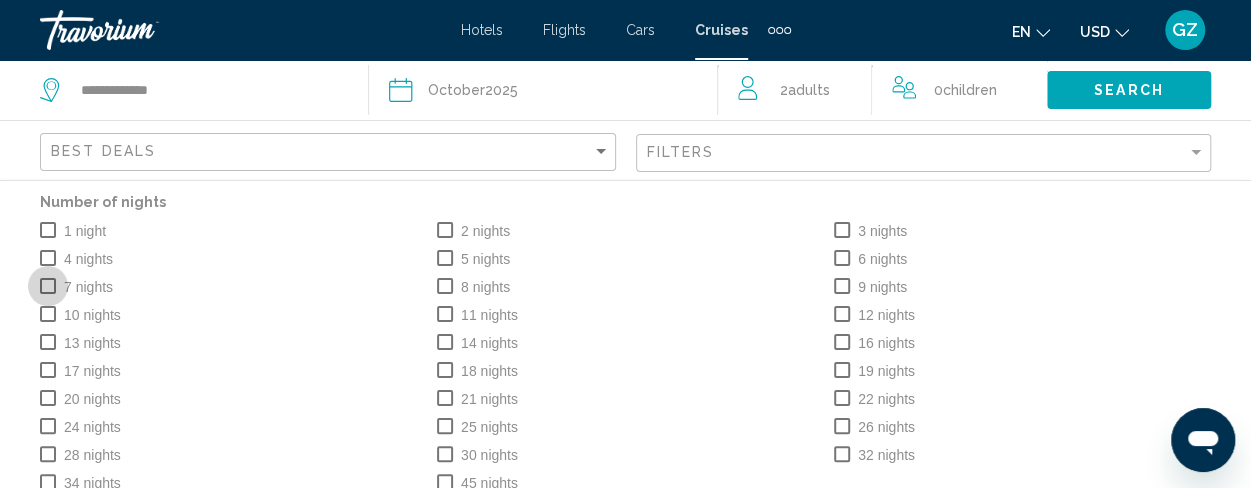 click at bounding box center [48, 286] 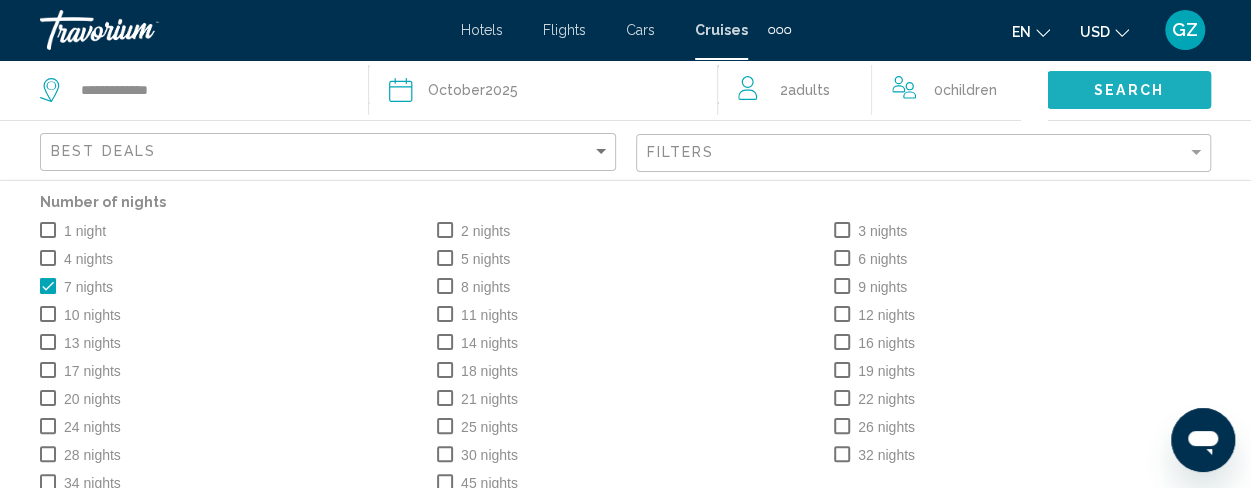 click on "Search" 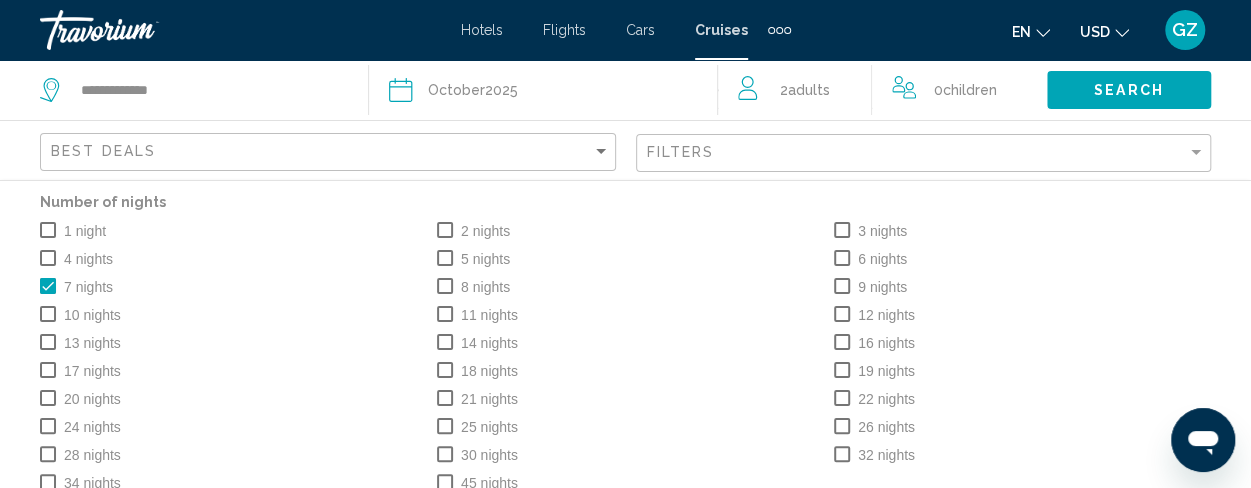 scroll, scrollTop: 3116, scrollLeft: 0, axis: vertical 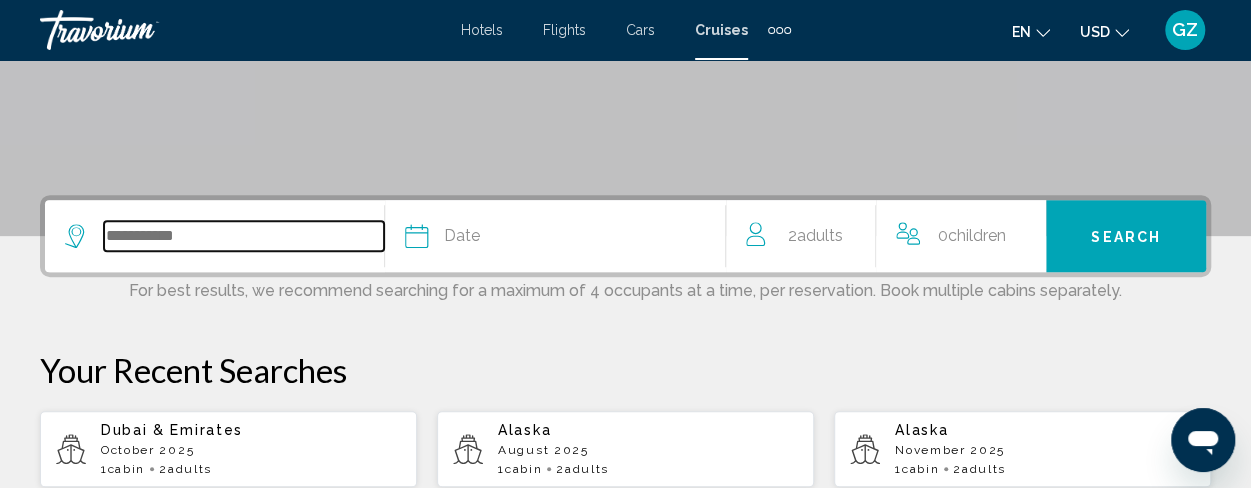 click at bounding box center (244, 236) 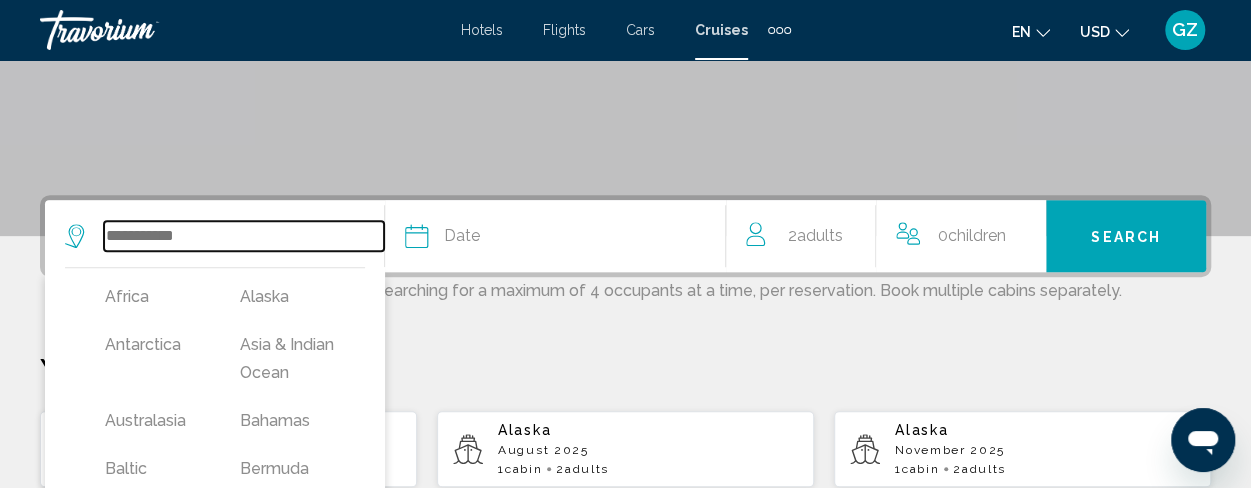 scroll, scrollTop: 494, scrollLeft: 0, axis: vertical 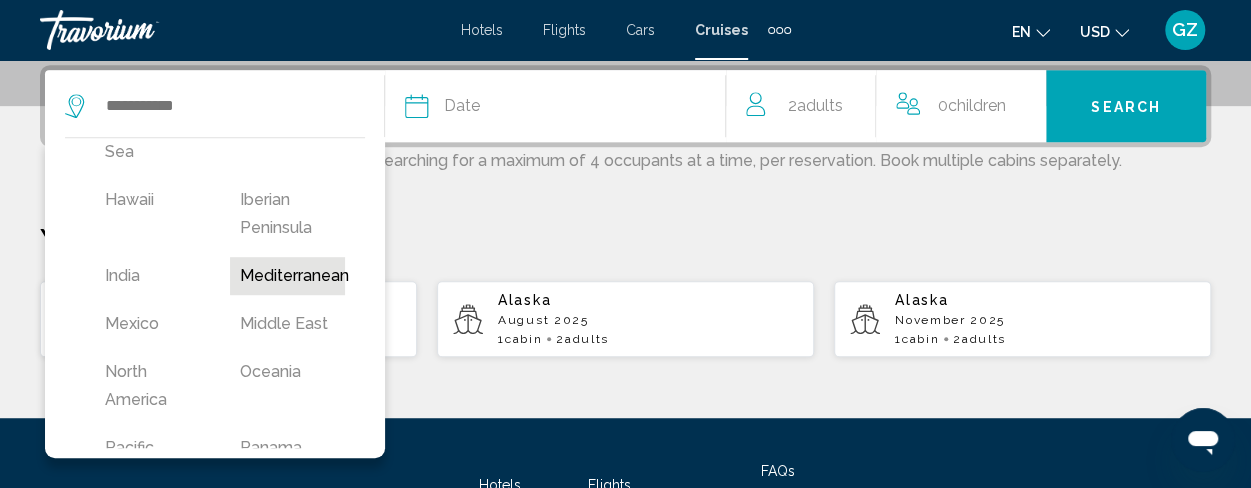 click on "Mediterranean" at bounding box center [287, 276] 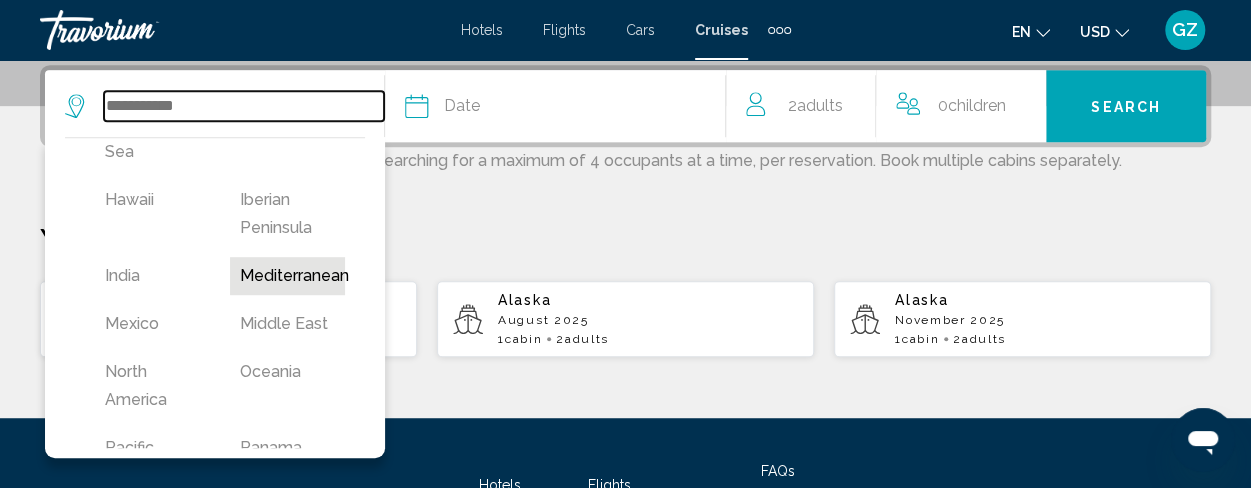 type on "**********" 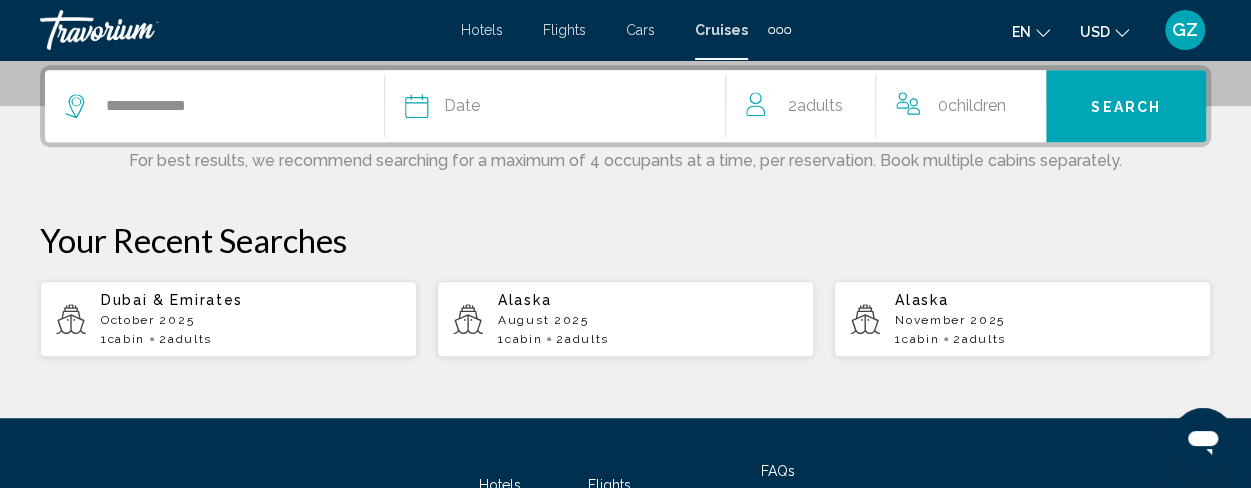 click on "Date" 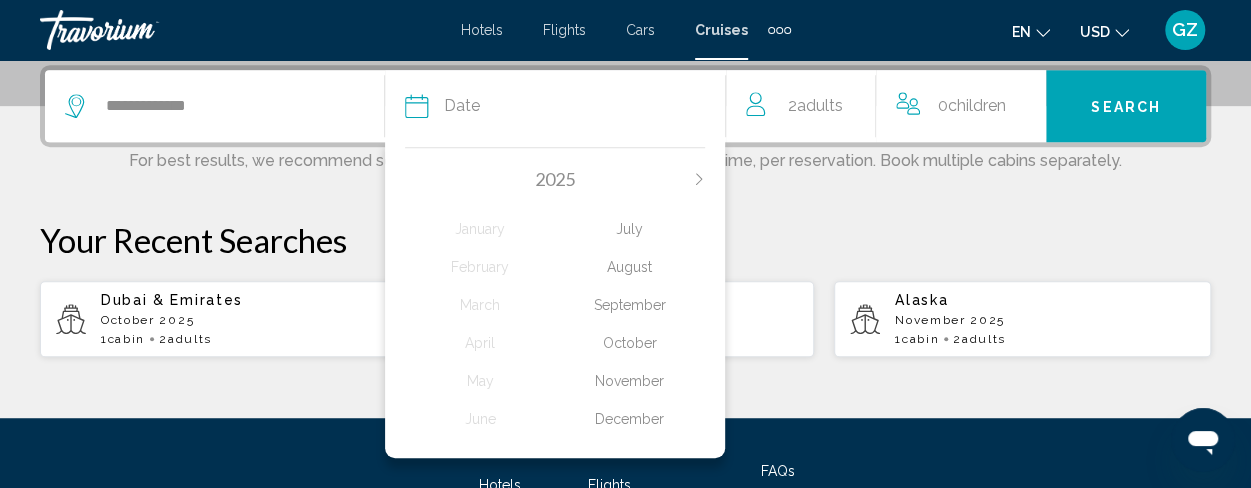 click on "October" 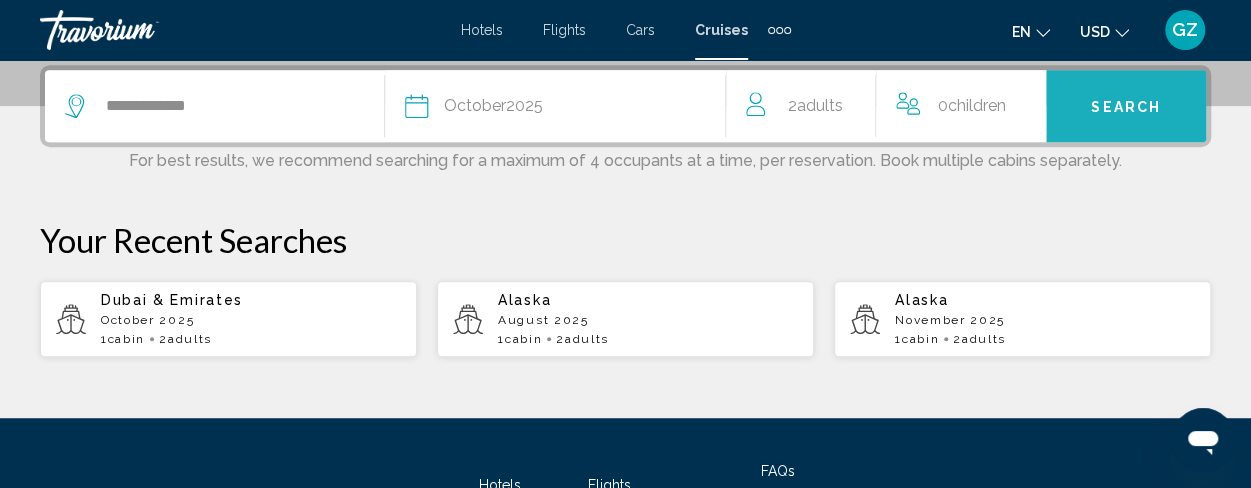 click on "Search" at bounding box center (1126, 107) 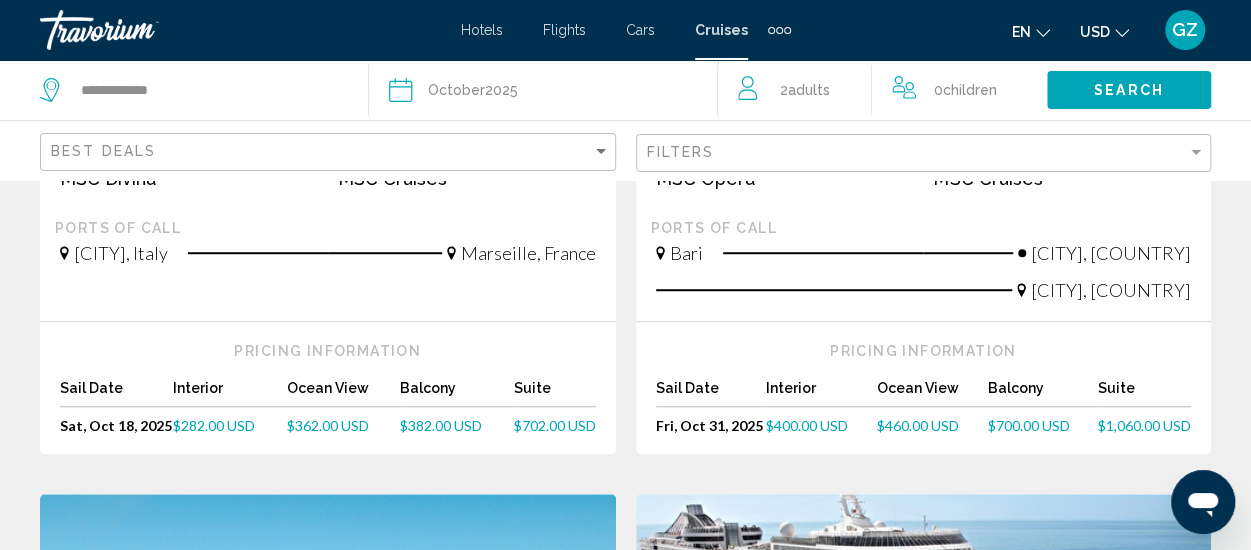 scroll, scrollTop: 597, scrollLeft: 0, axis: vertical 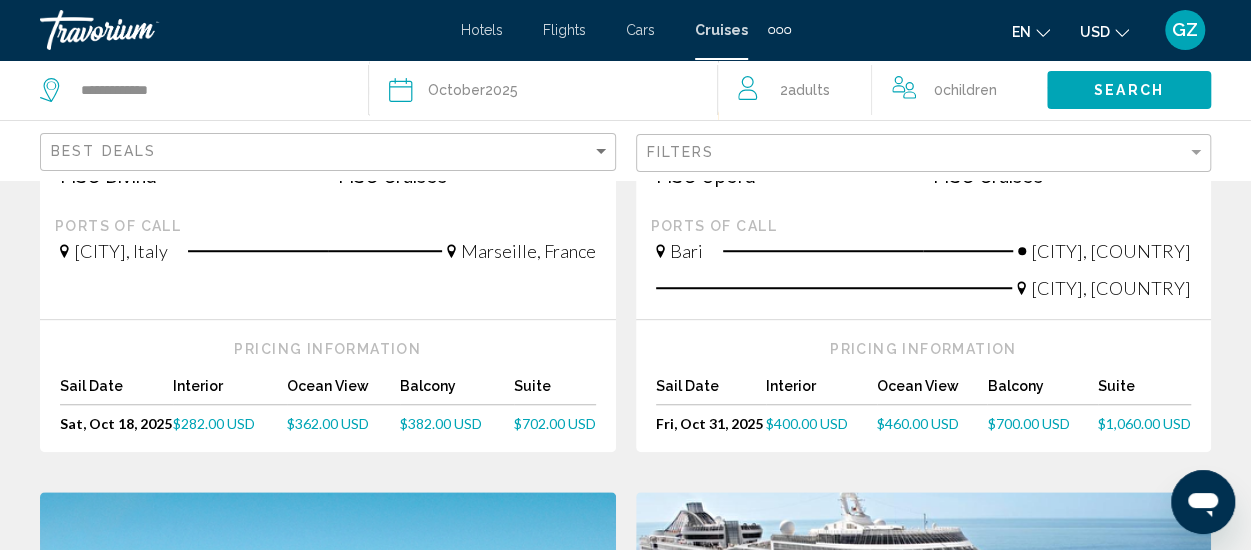 click on "Filters" 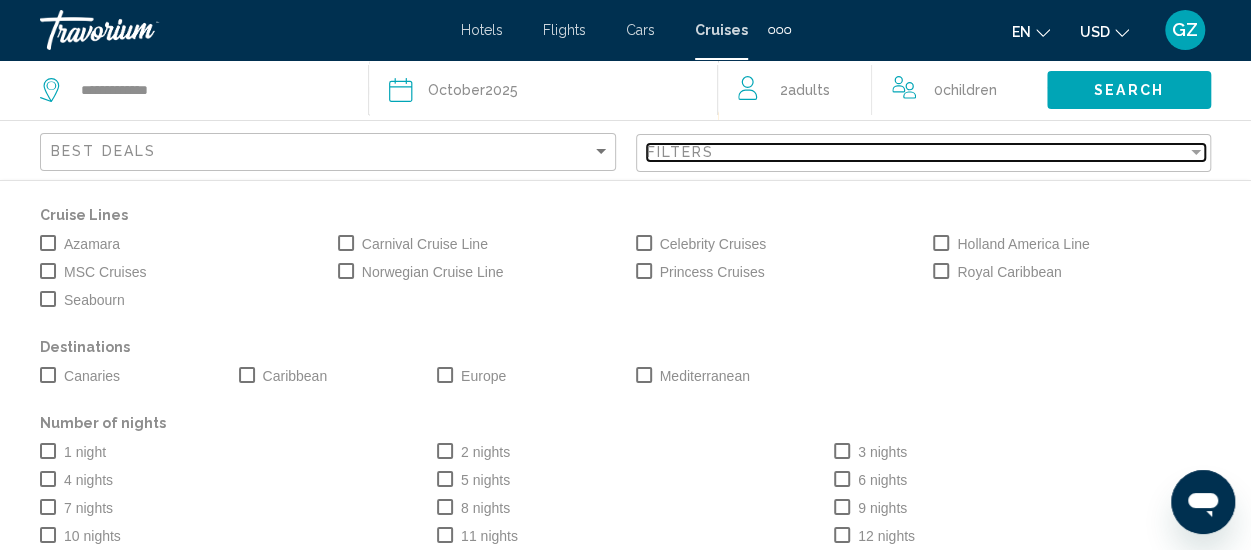 scroll, scrollTop: 176, scrollLeft: 0, axis: vertical 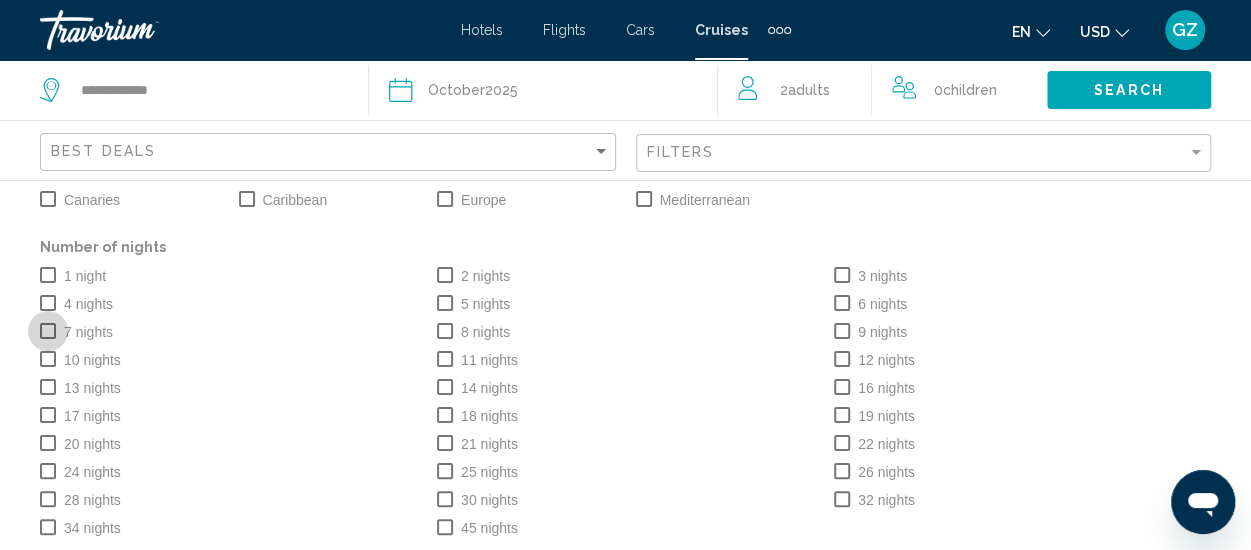 click at bounding box center [48, 331] 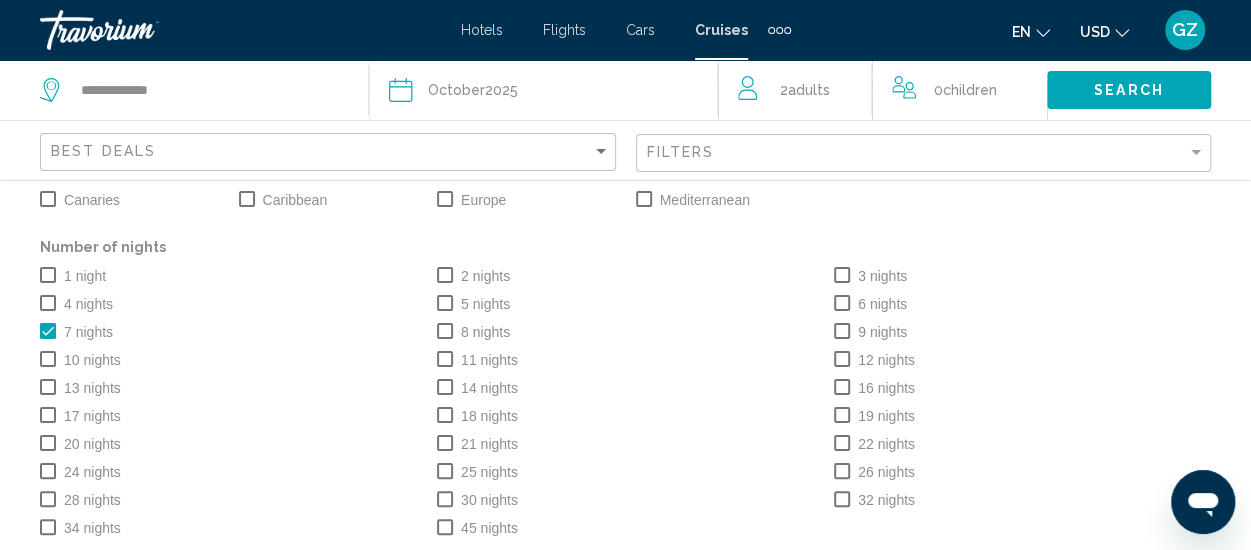 scroll, scrollTop: 0, scrollLeft: 0, axis: both 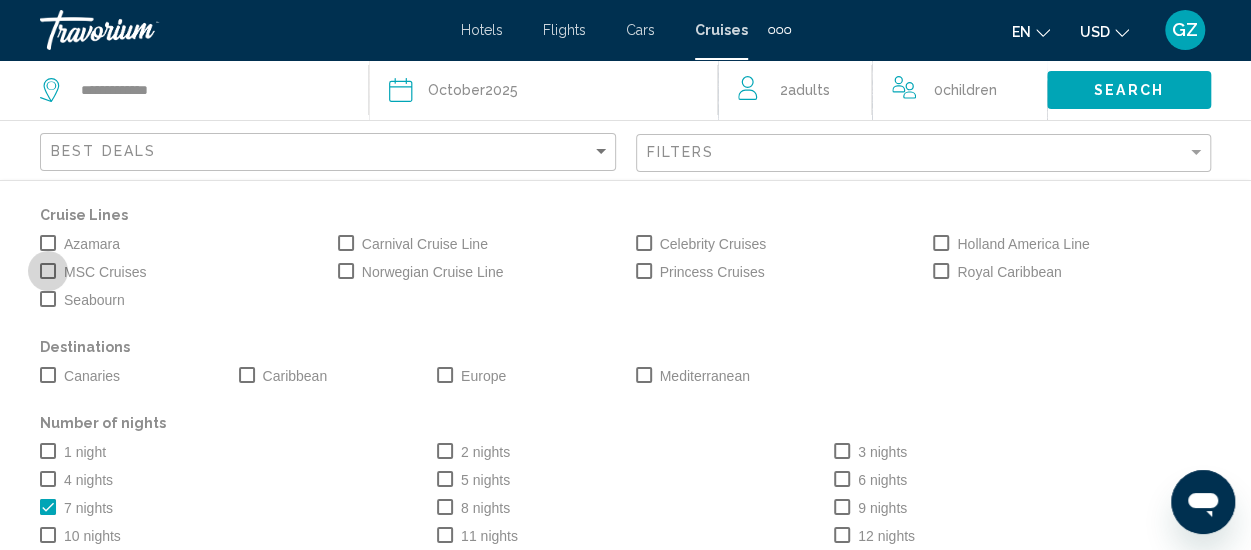 click at bounding box center (48, 271) 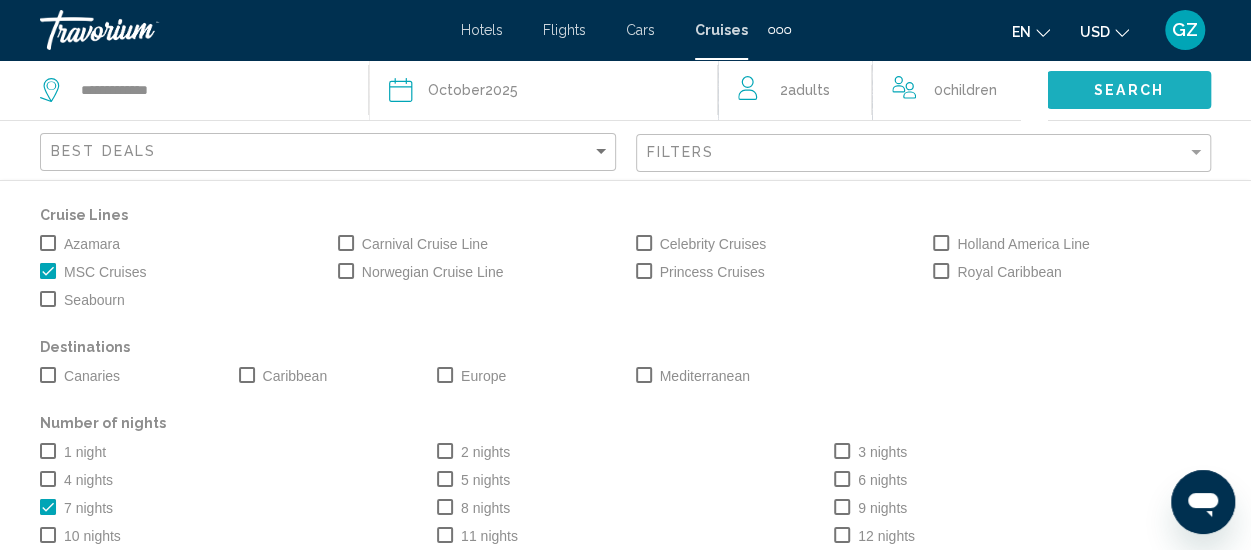 click on "Search" 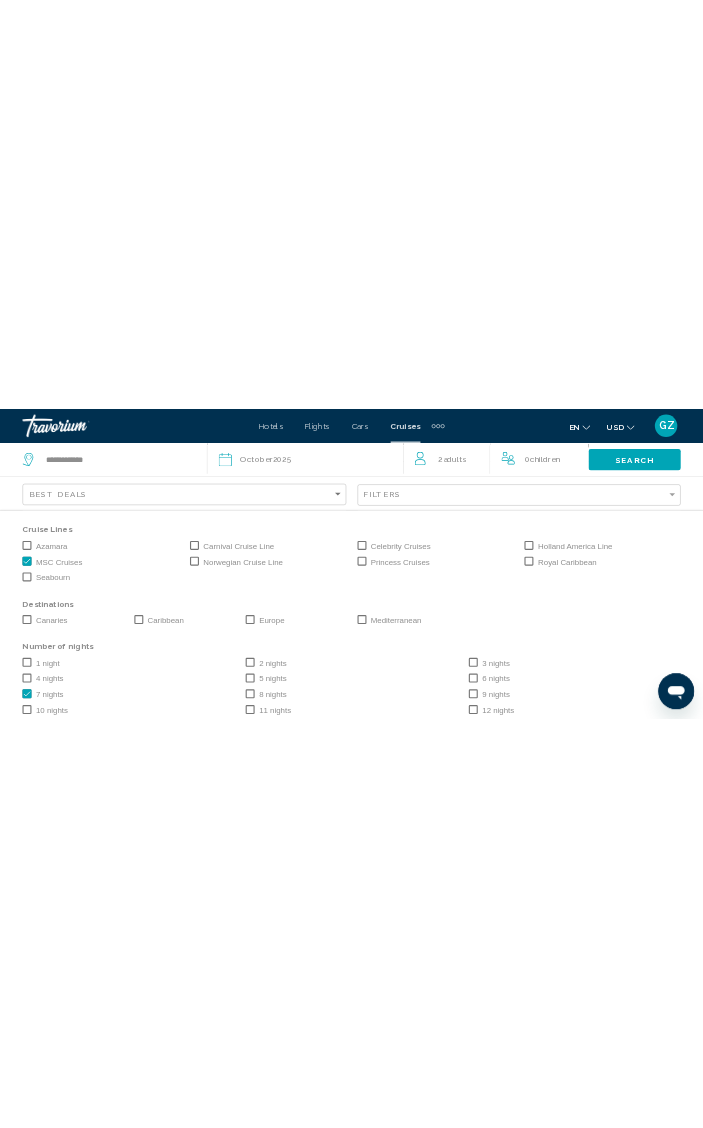 scroll, scrollTop: 3054, scrollLeft: 0, axis: vertical 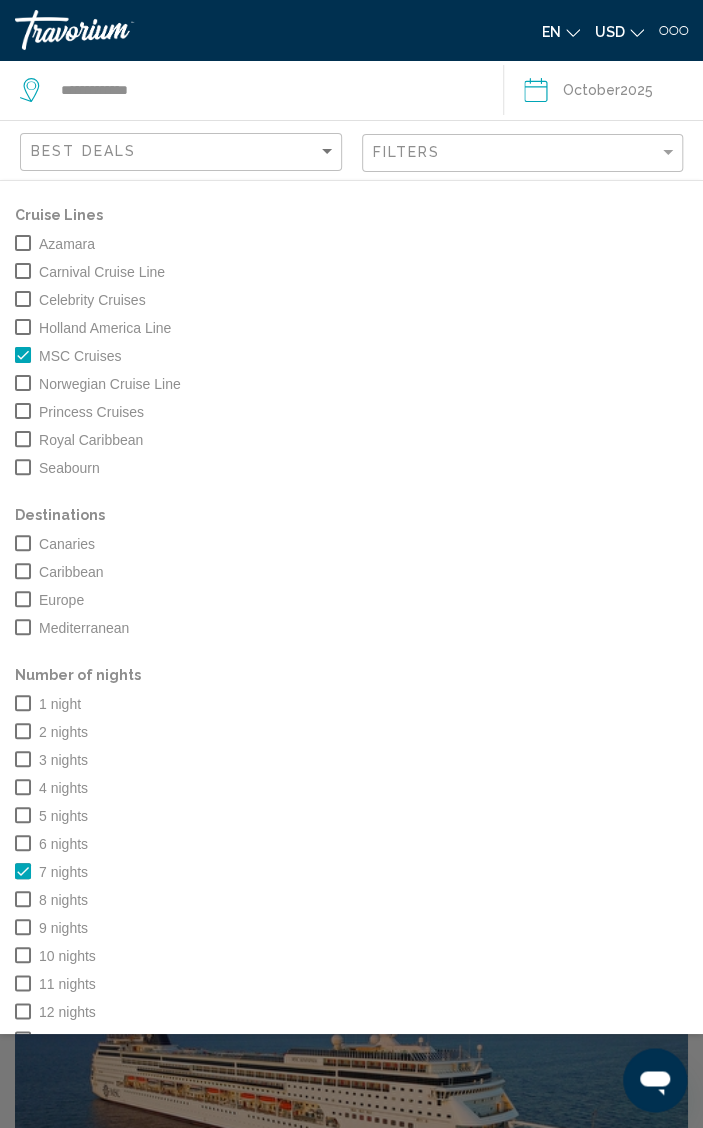 click on "8 nights" 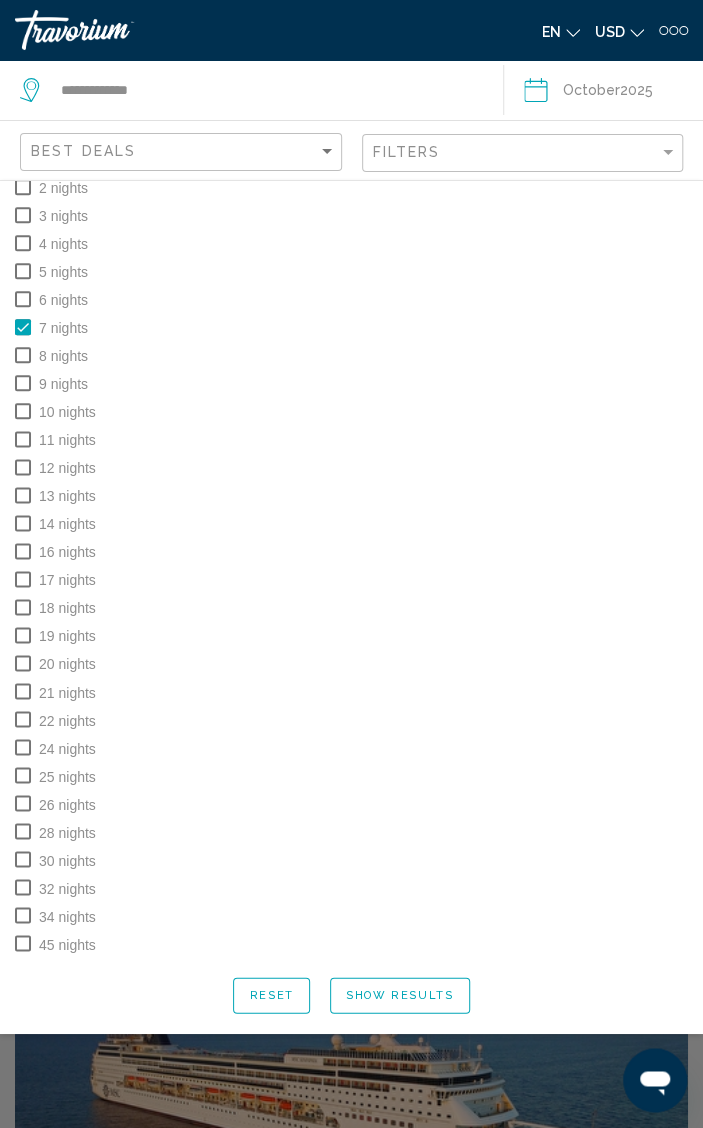 scroll, scrollTop: 3338, scrollLeft: 0, axis: vertical 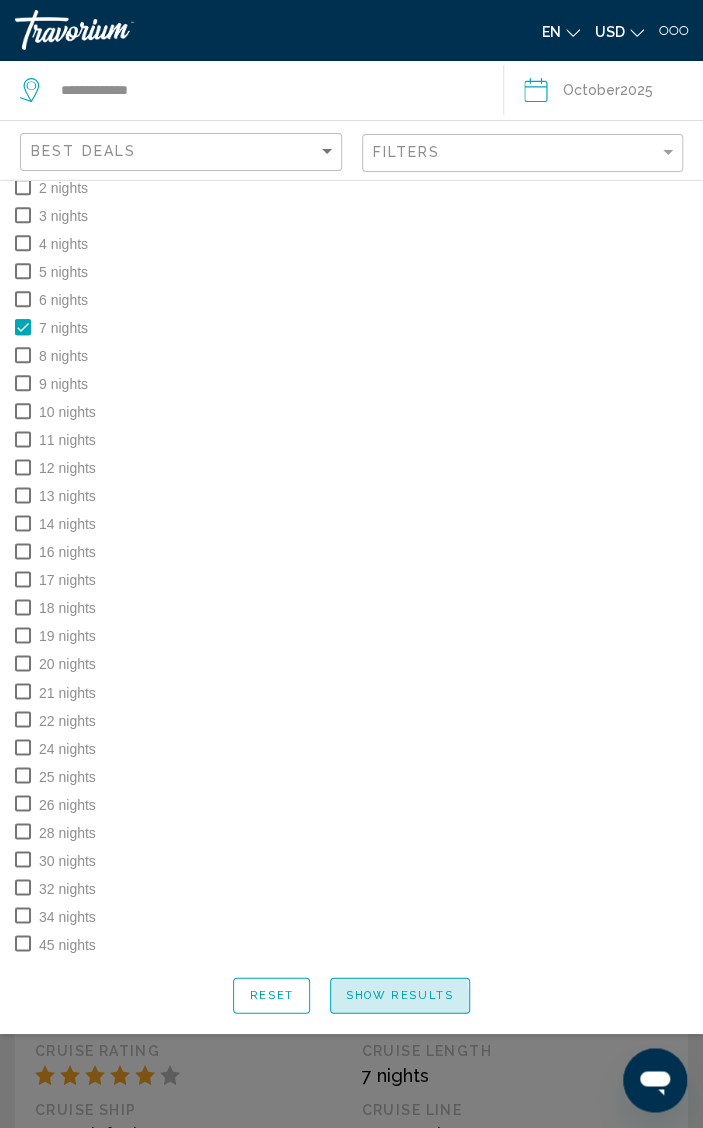 click on "Show Results" 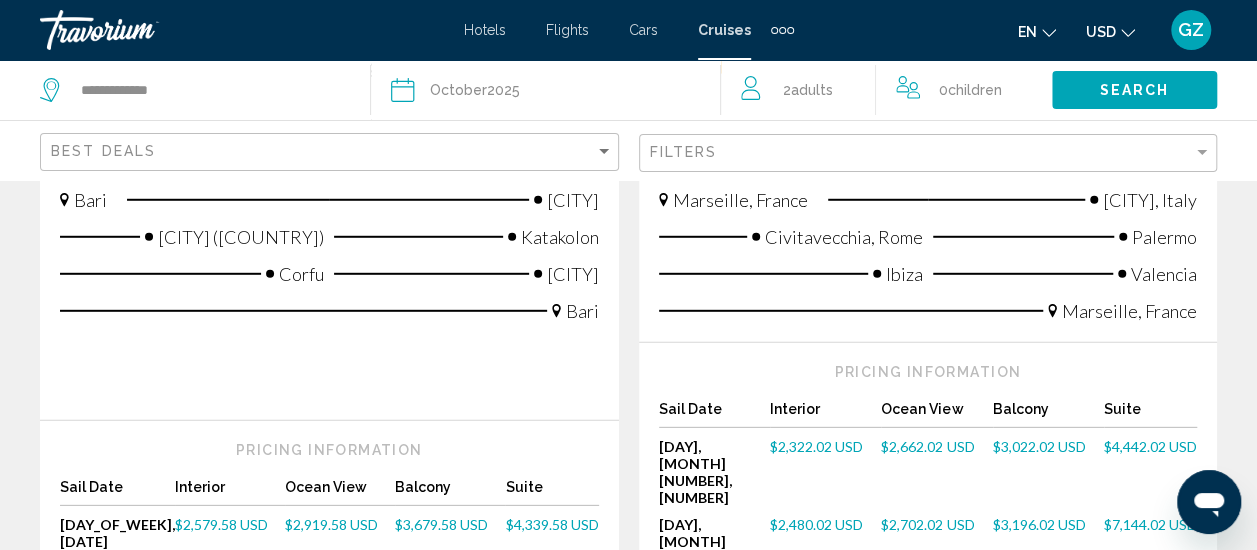 scroll, scrollTop: 2773, scrollLeft: 0, axis: vertical 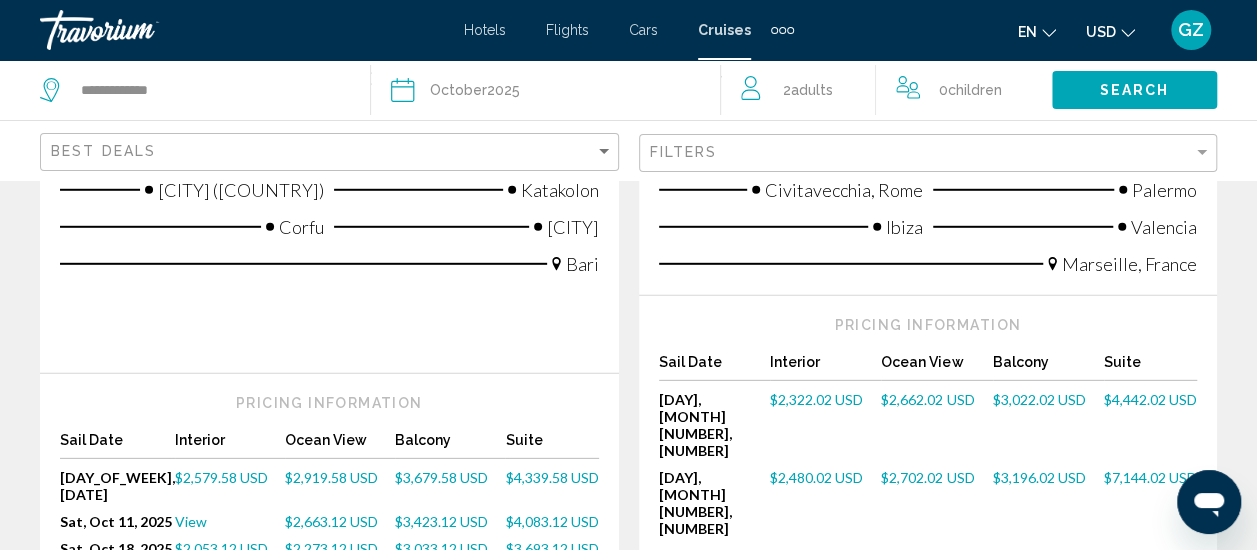 click on "$3,022.02 USD" at bounding box center [1039, 399] 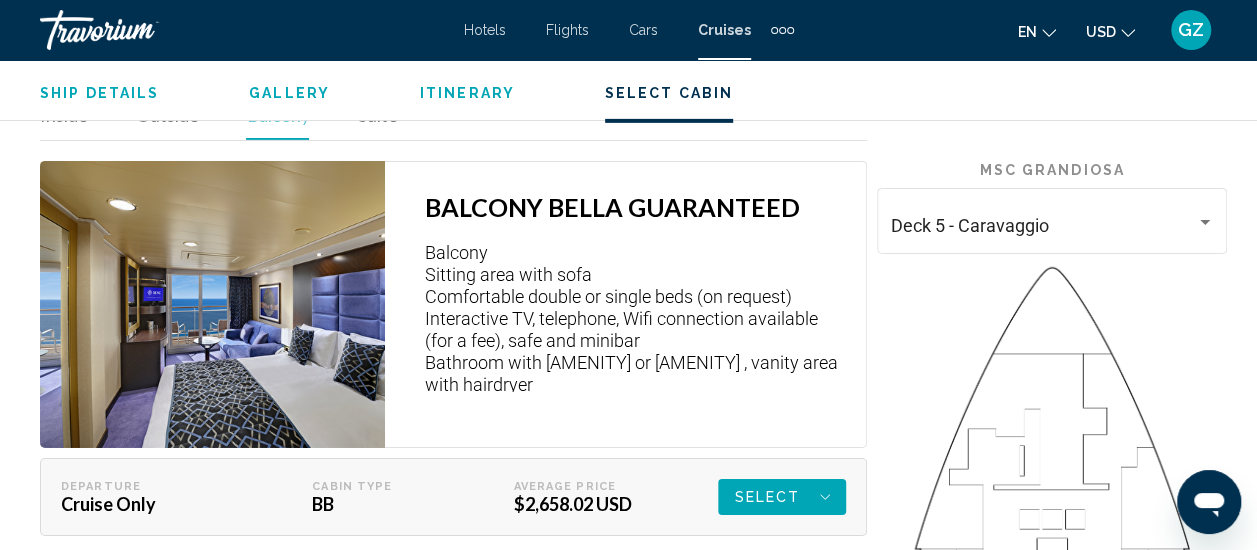 scroll, scrollTop: 3284, scrollLeft: 0, axis: vertical 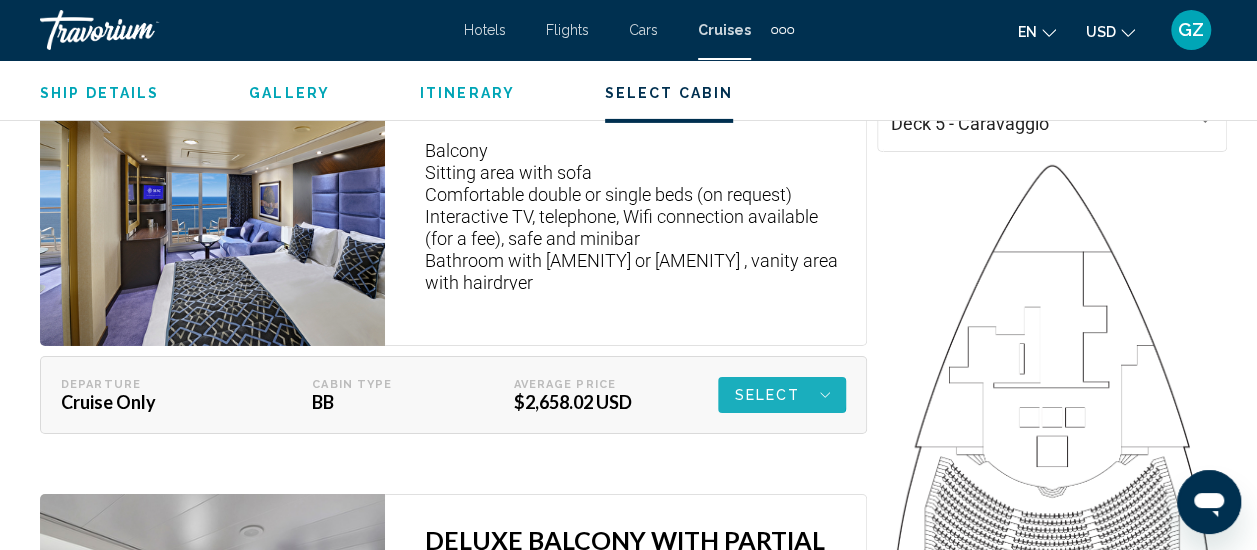 click on "Select" at bounding box center (767, 395) 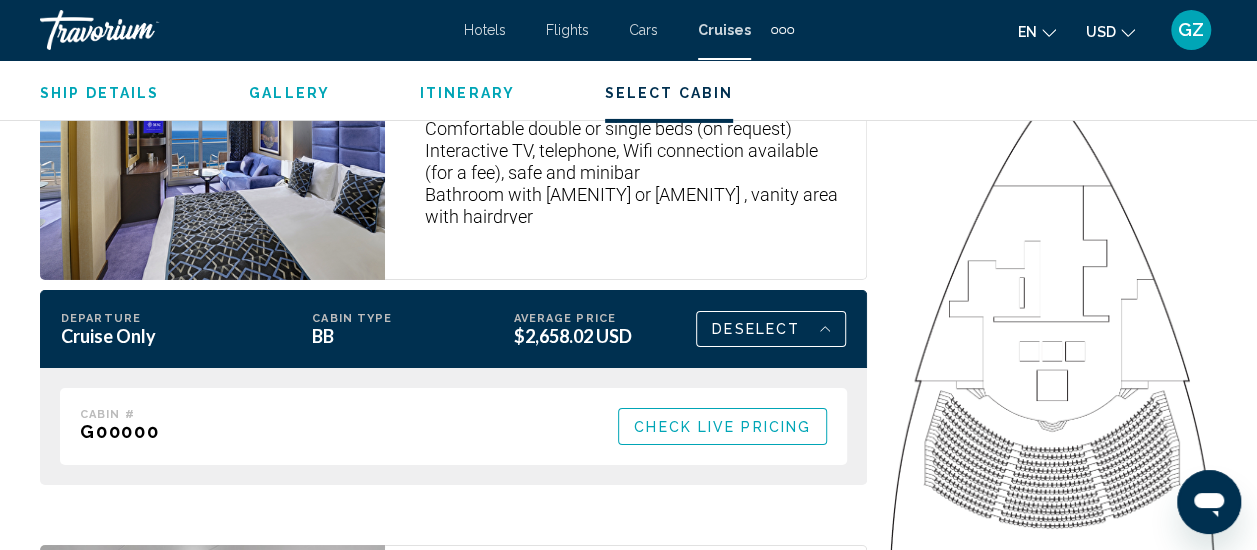 scroll, scrollTop: 3348, scrollLeft: 0, axis: vertical 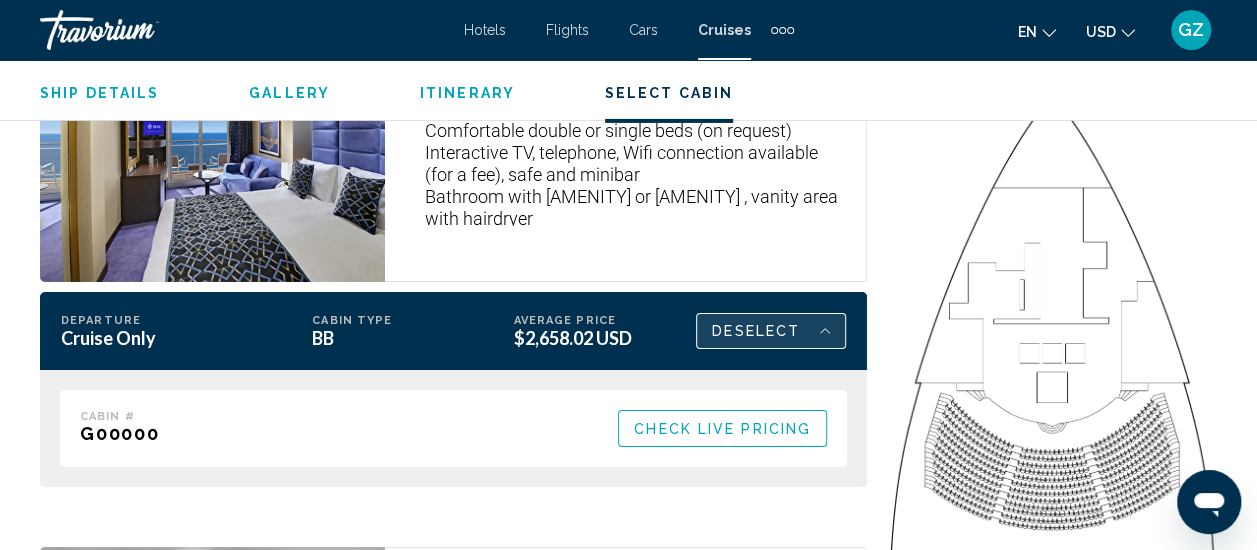click on "Deselect" at bounding box center [756, 331] 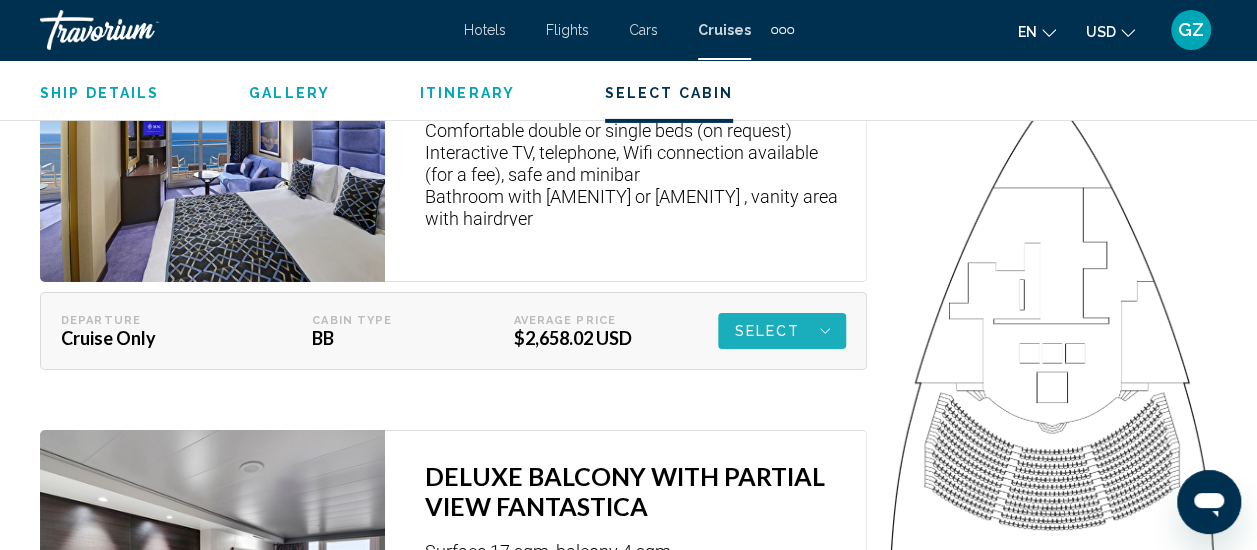 click on "Select" at bounding box center (767, 331) 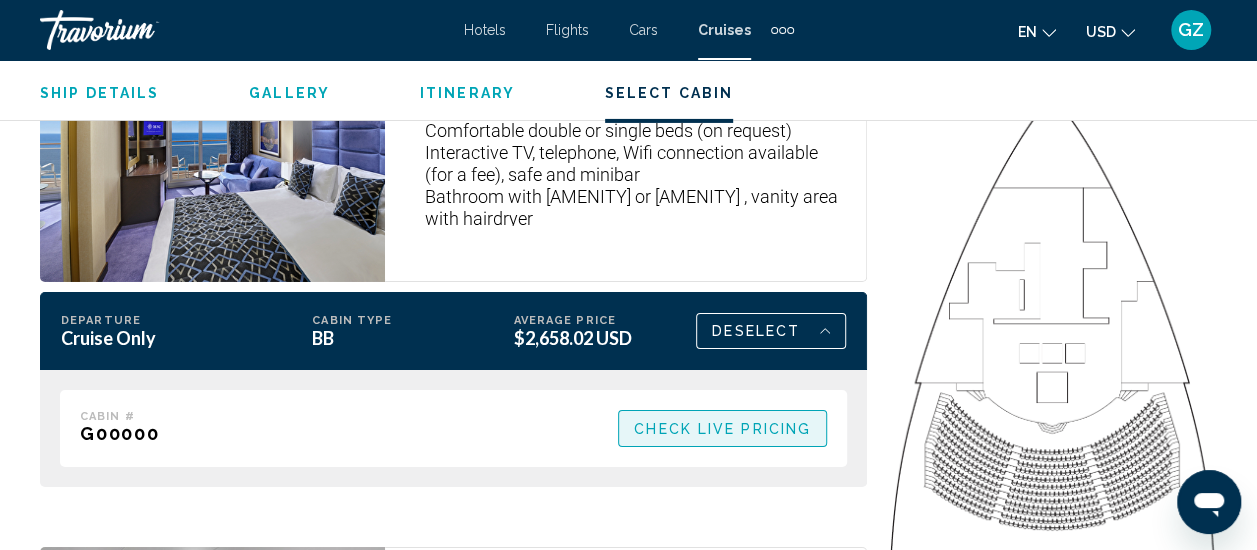 click on "Check Live Pricing" at bounding box center (722, 429) 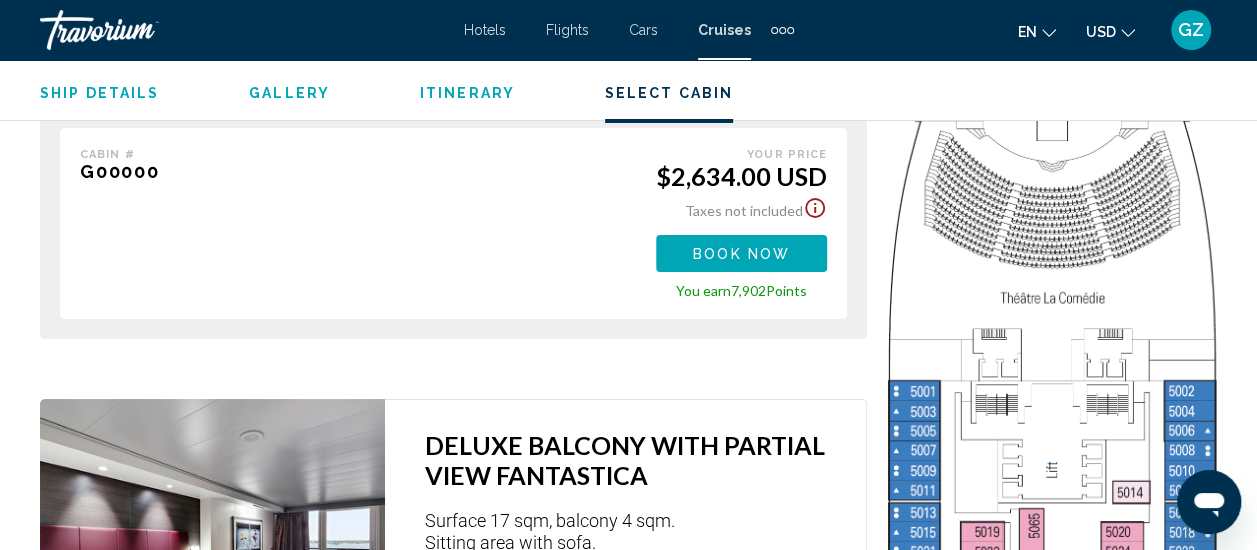 scroll, scrollTop: 3552, scrollLeft: 0, axis: vertical 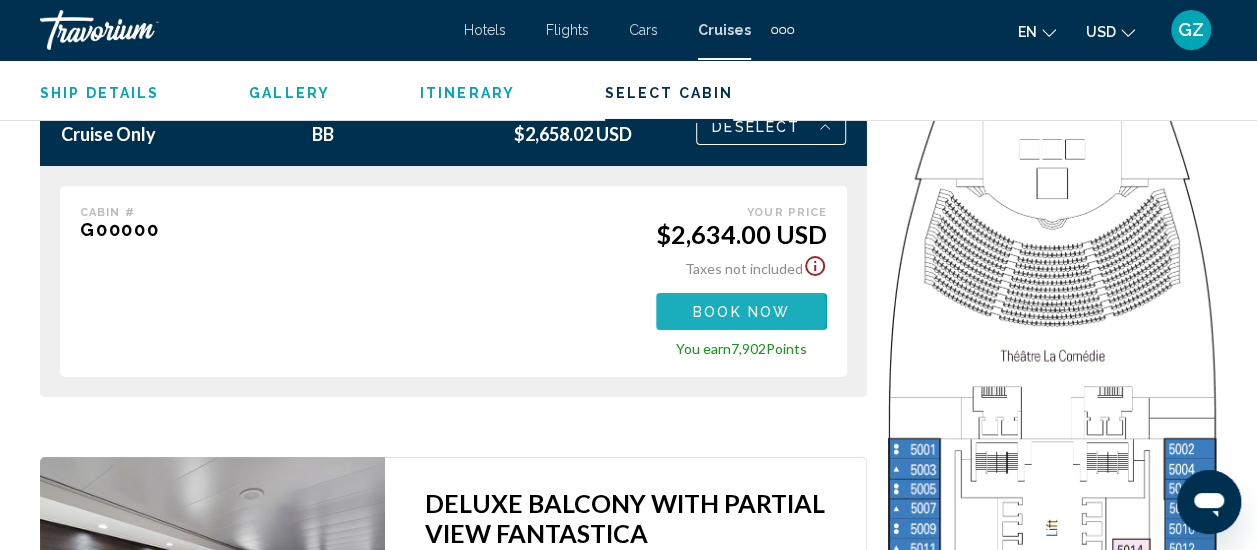 click on "Book now" at bounding box center [741, 312] 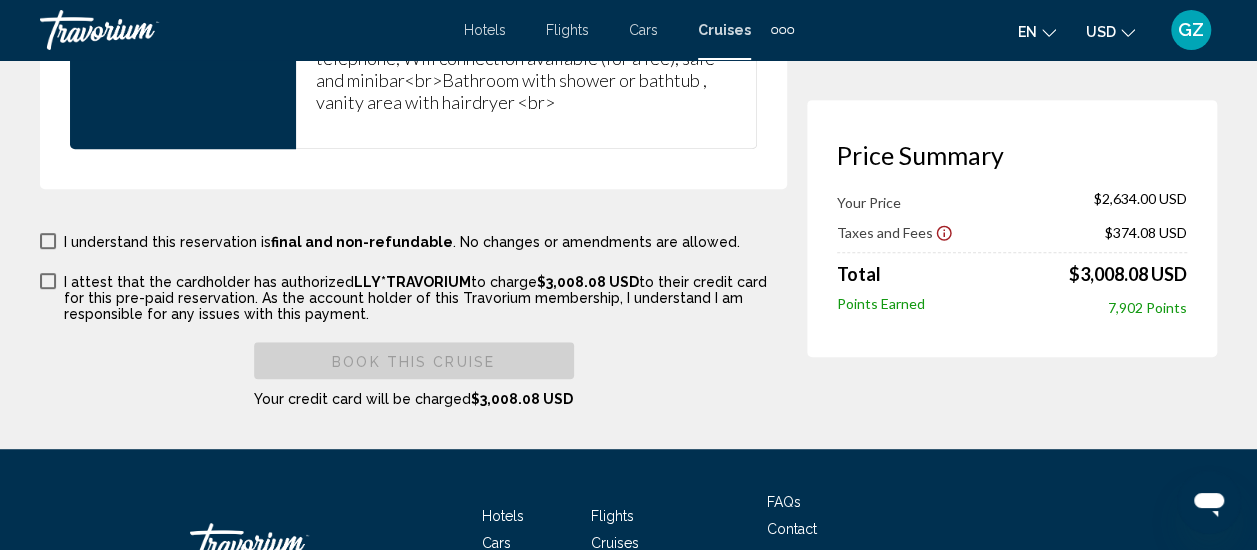 scroll, scrollTop: 4172, scrollLeft: 0, axis: vertical 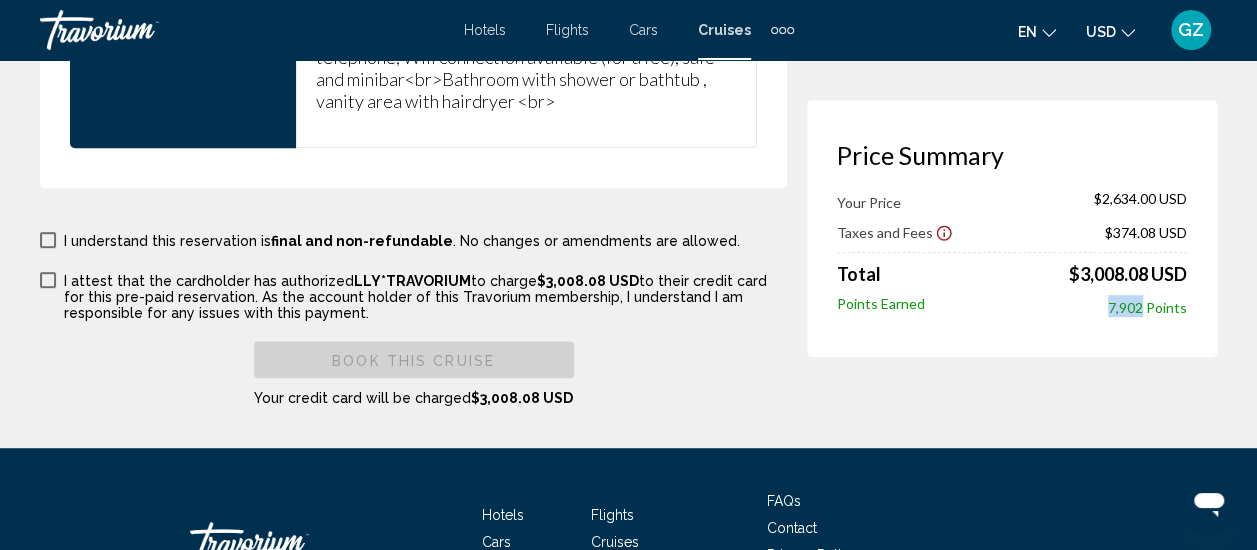 click on "**********" at bounding box center [628, -1832] 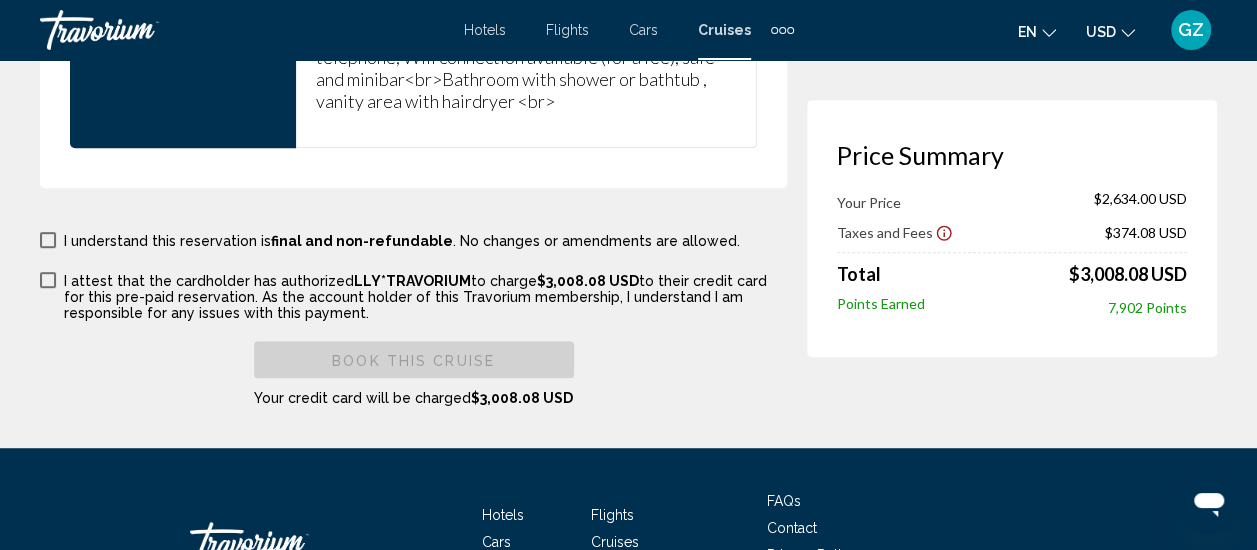 click on "Flights" at bounding box center [567, 30] 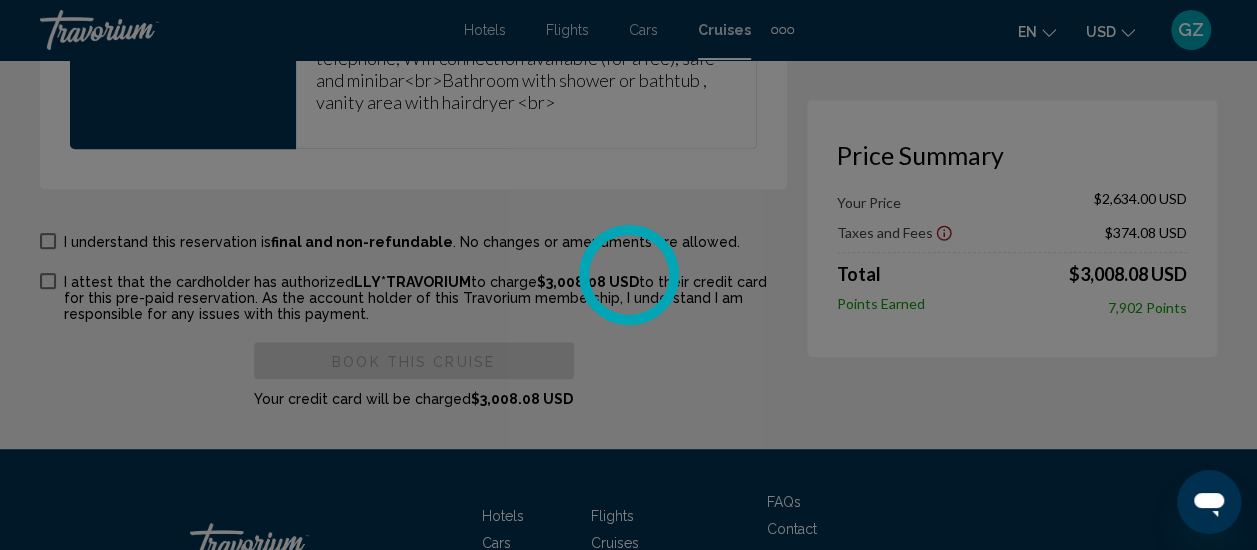 scroll, scrollTop: 4166, scrollLeft: 0, axis: vertical 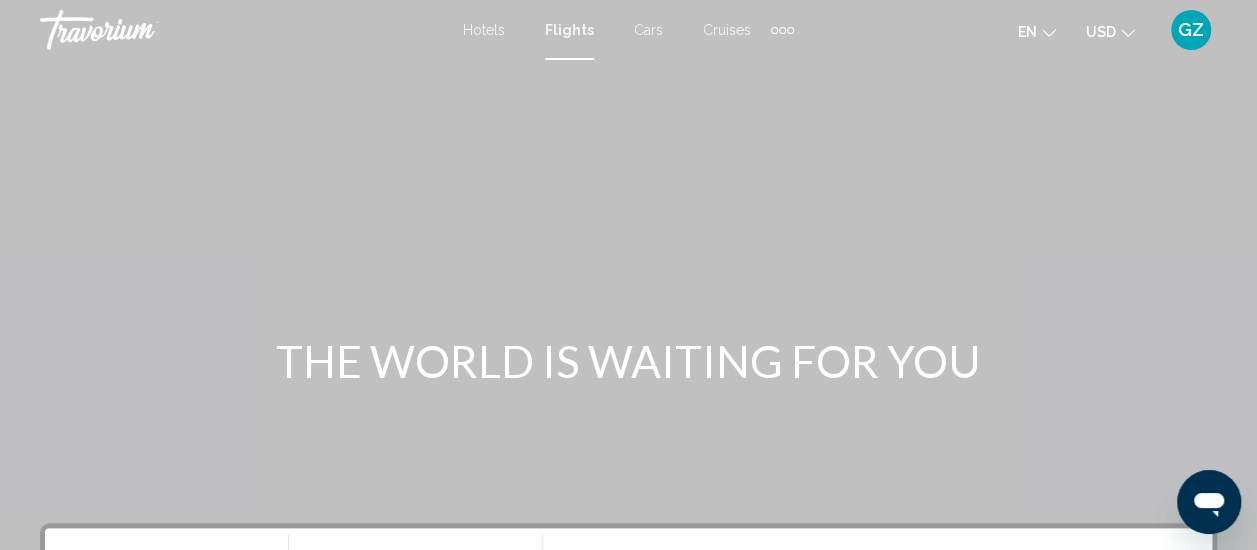 click on "Cruises" at bounding box center (727, 30) 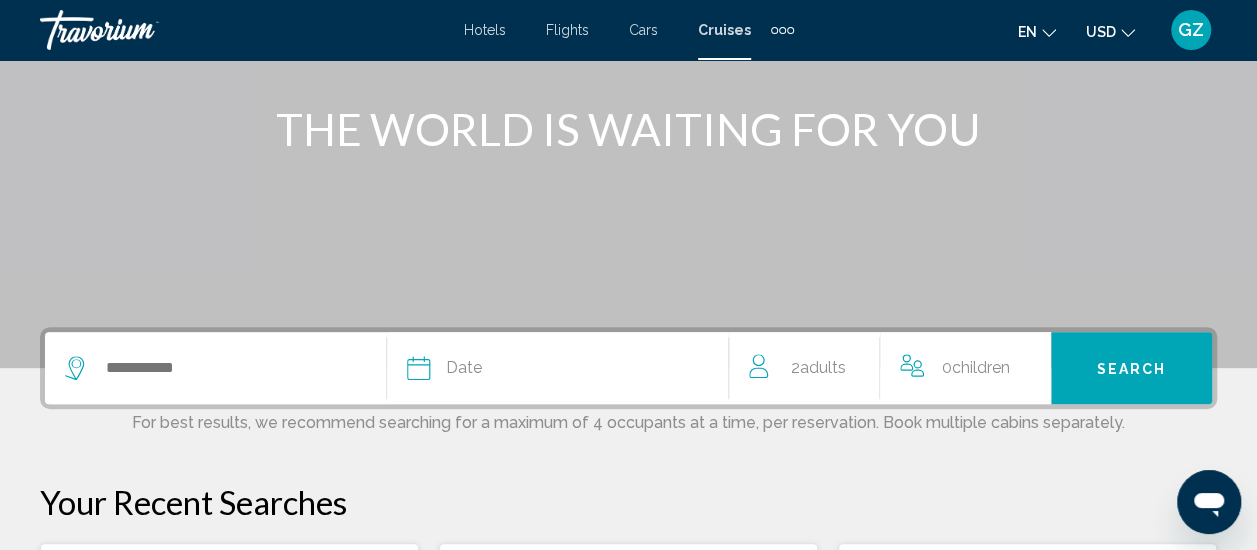scroll, scrollTop: 0, scrollLeft: 0, axis: both 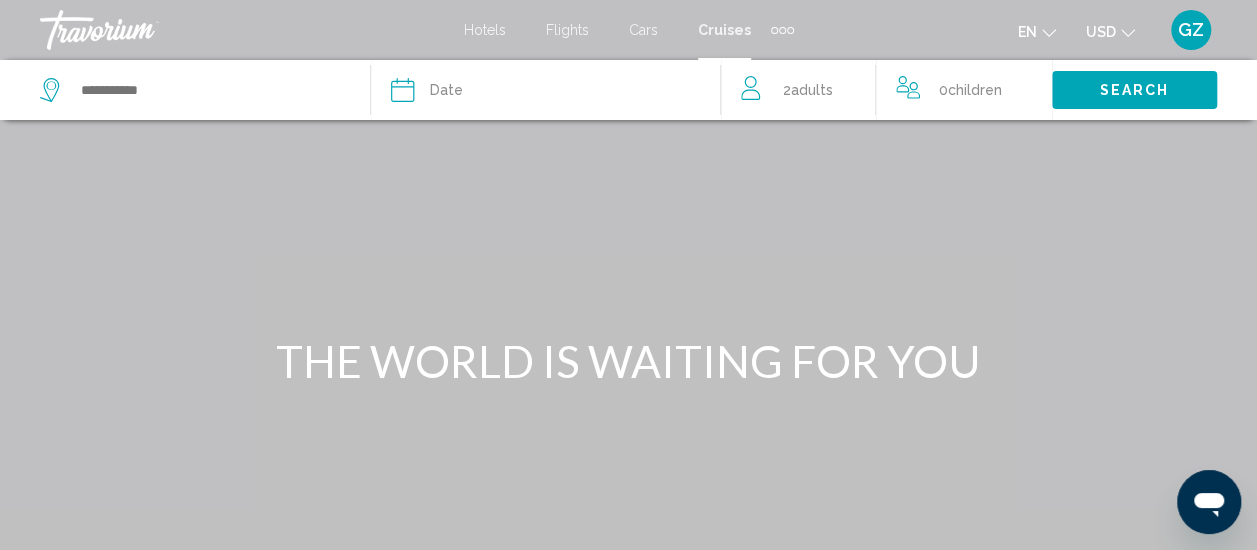 click on "Hotels" at bounding box center (485, 30) 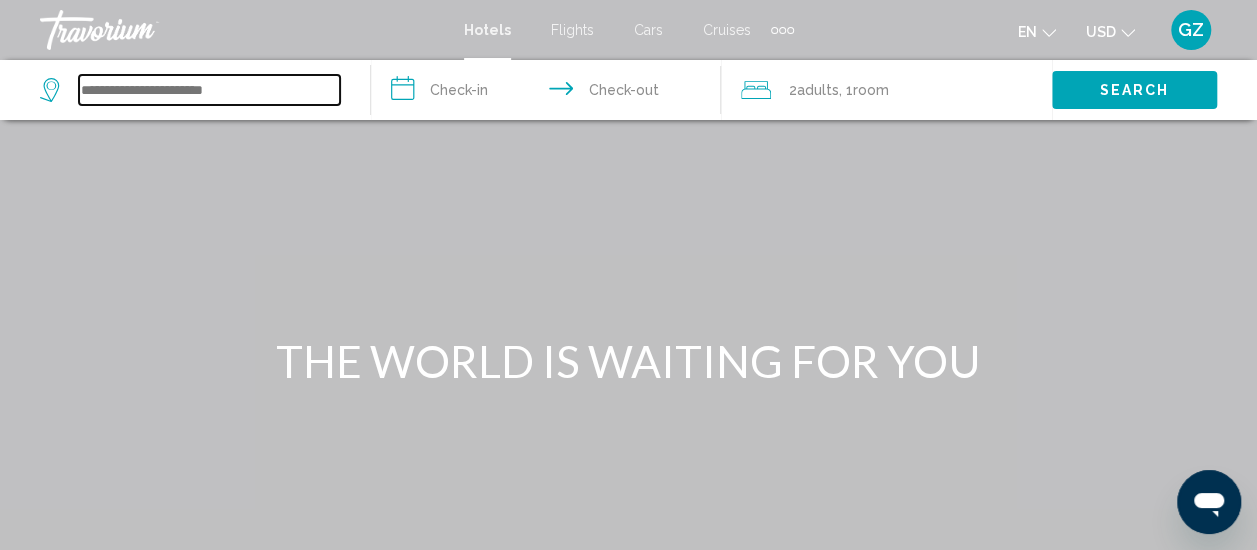 click at bounding box center [209, 90] 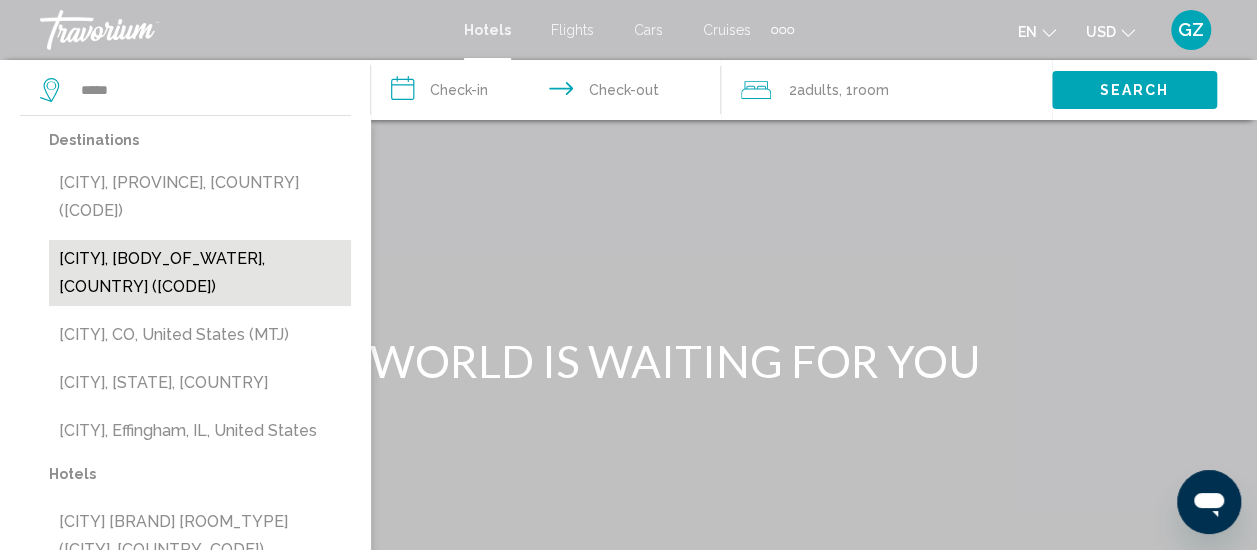 click on "[CITY], [BODY_OF_WATER], [COUNTRY] ([CODE])" at bounding box center [200, 273] 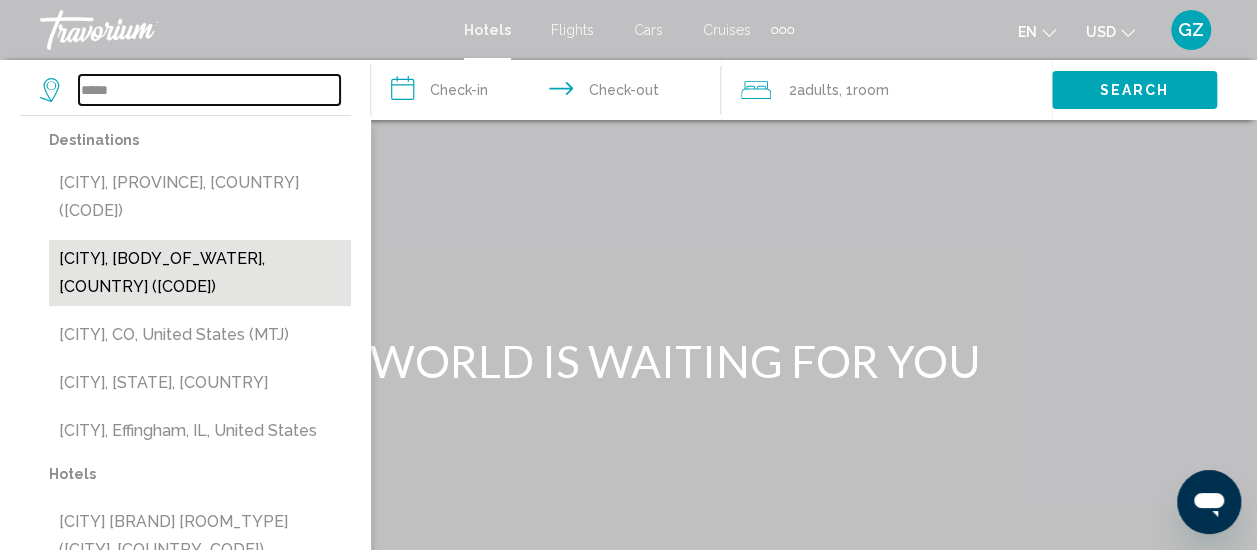 type on "**********" 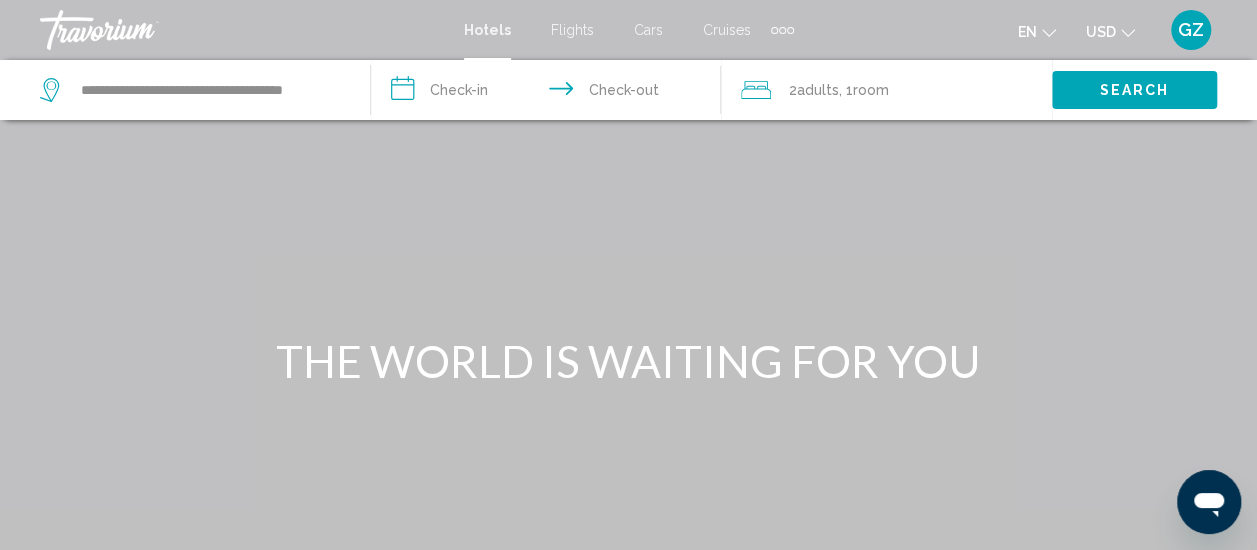 click on "**********" at bounding box center [550, 93] 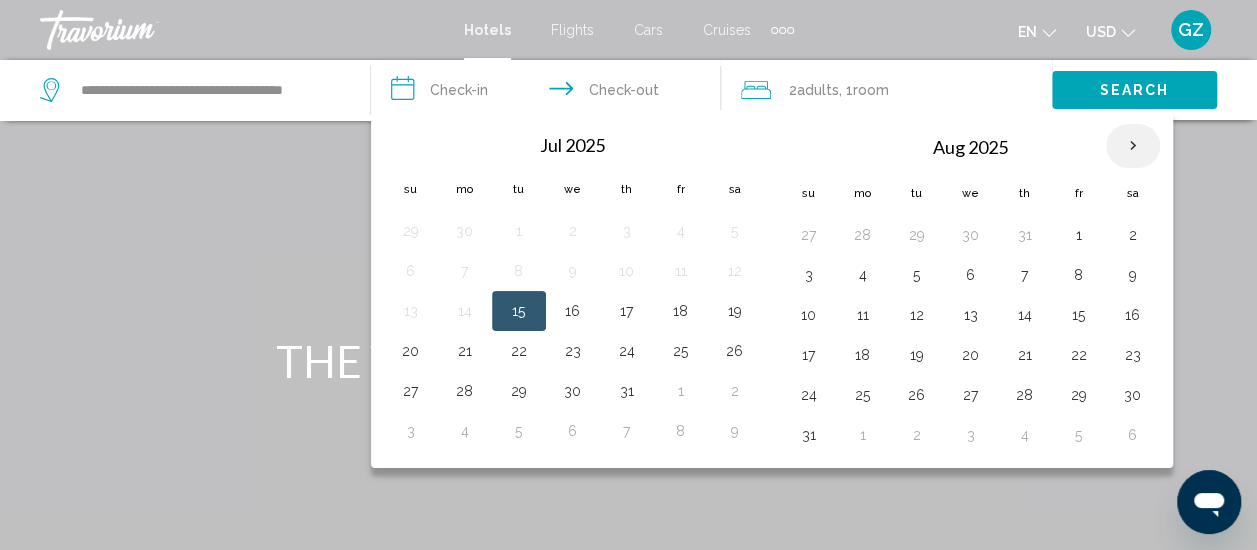 click at bounding box center (1133, 146) 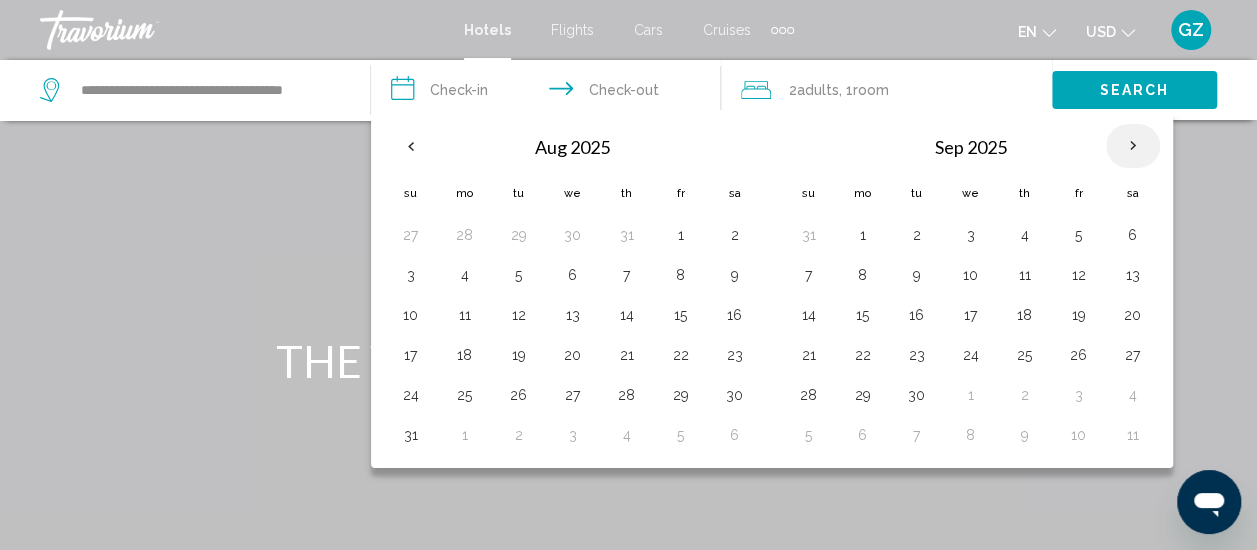 click at bounding box center [1133, 146] 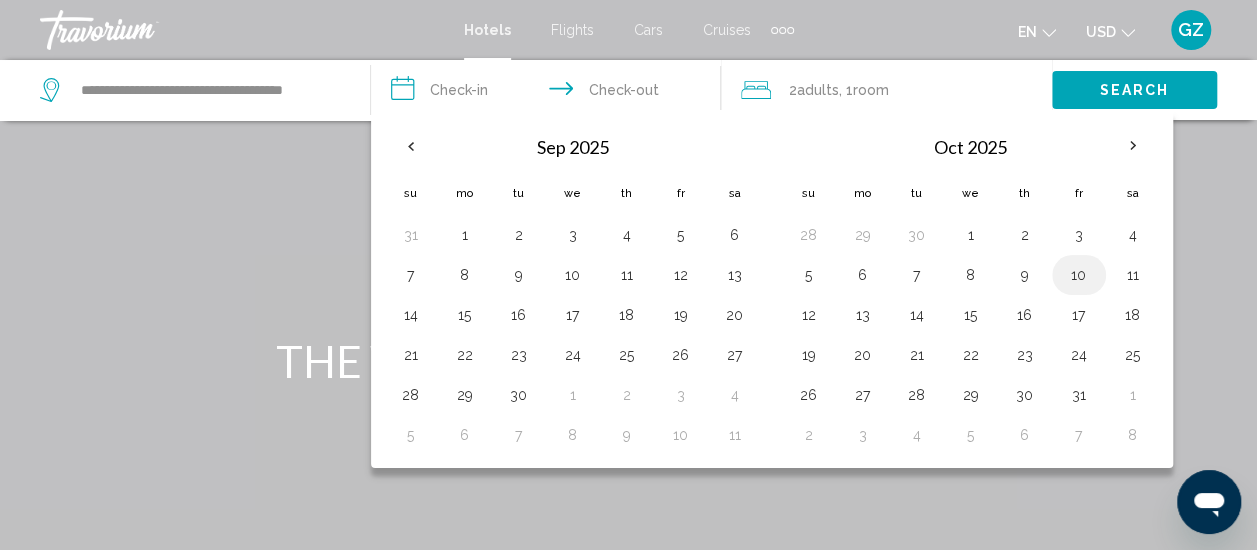 click on "10" at bounding box center [1079, 275] 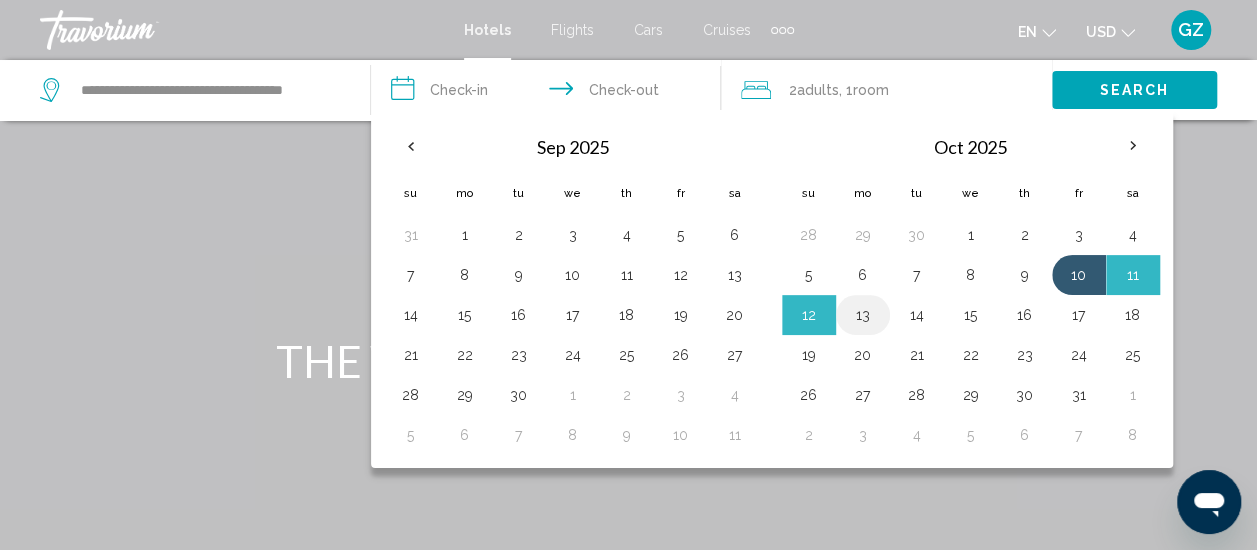 click on "13" at bounding box center [863, 315] 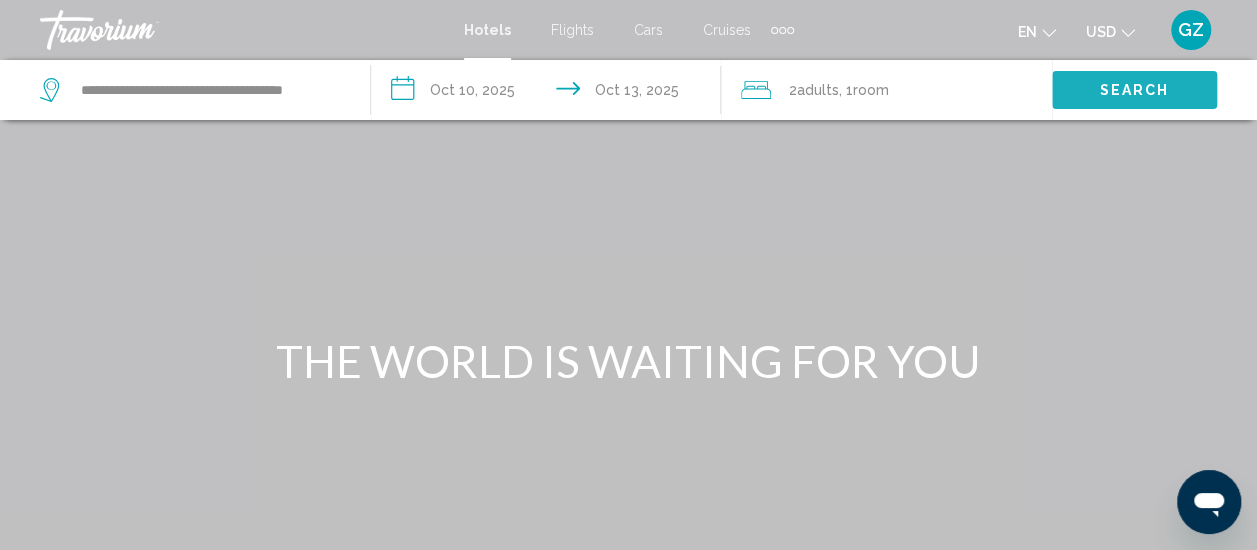 click on "Search" at bounding box center [1135, 91] 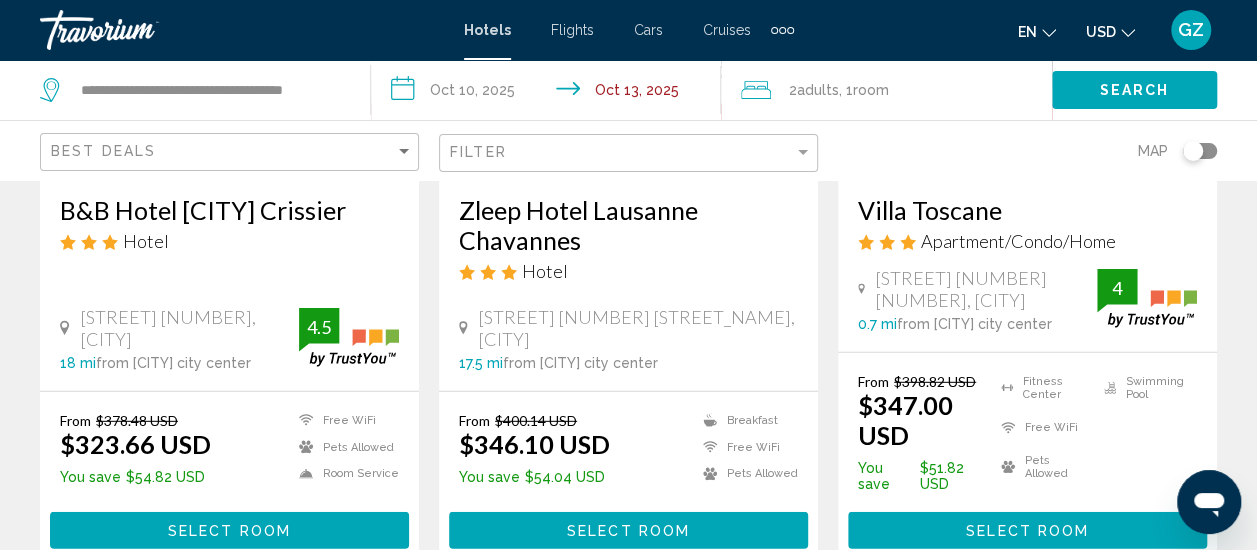 scroll, scrollTop: 2652, scrollLeft: 0, axis: vertical 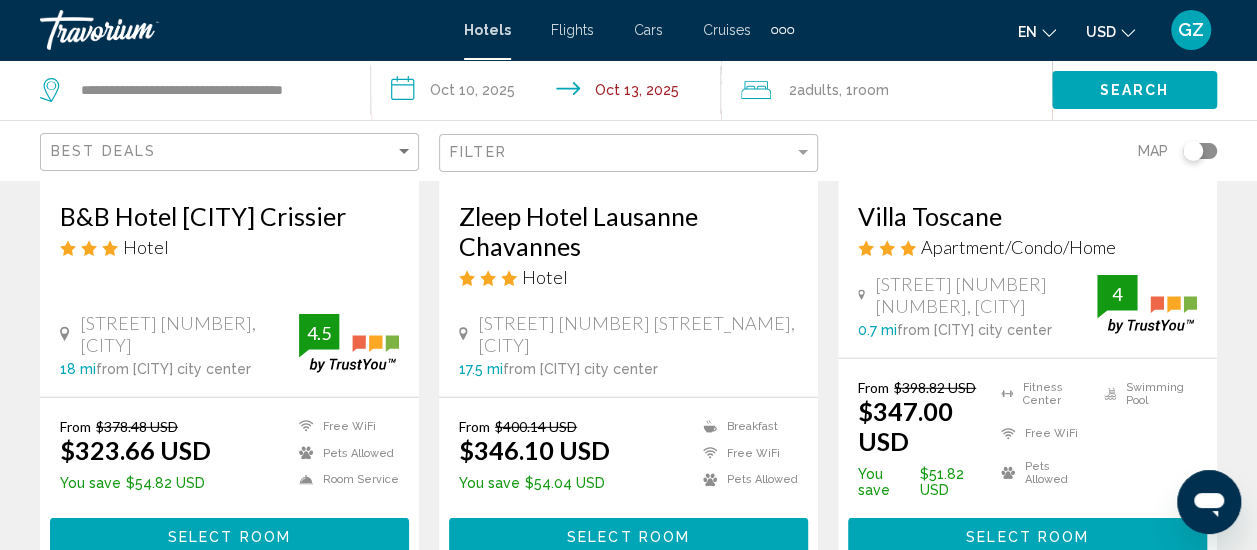 click on "From $398.82 USD $347.00 USD  You save  $51.82 USD
Fitness Center
Free WiFi
Pets Allowed
Swimming Pool  4 Select Room" at bounding box center [1027, 467] 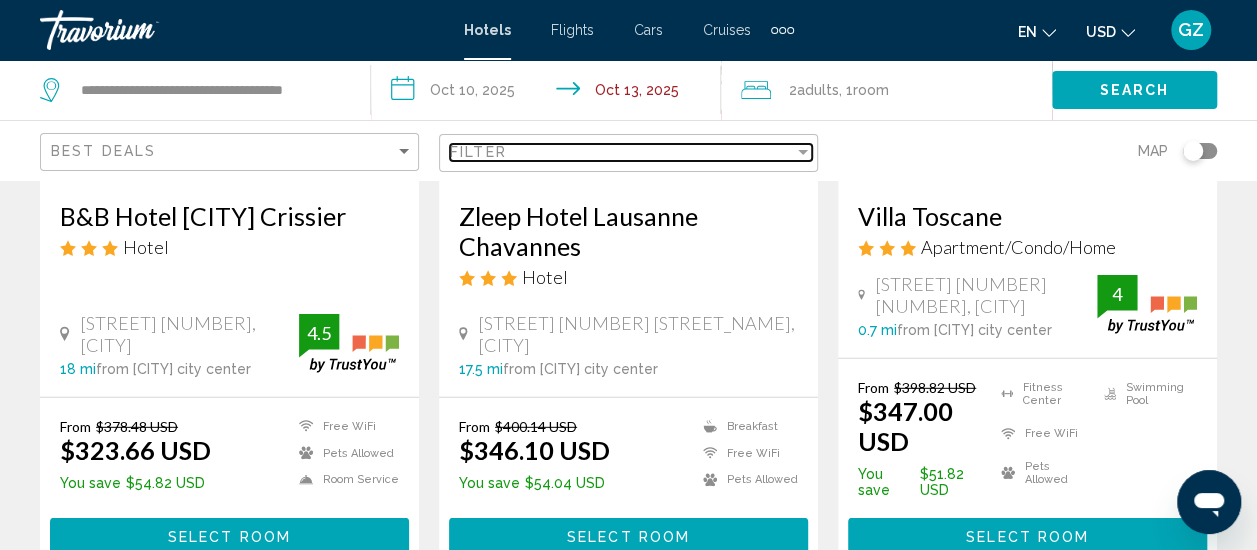 click on "Filter" at bounding box center (622, 152) 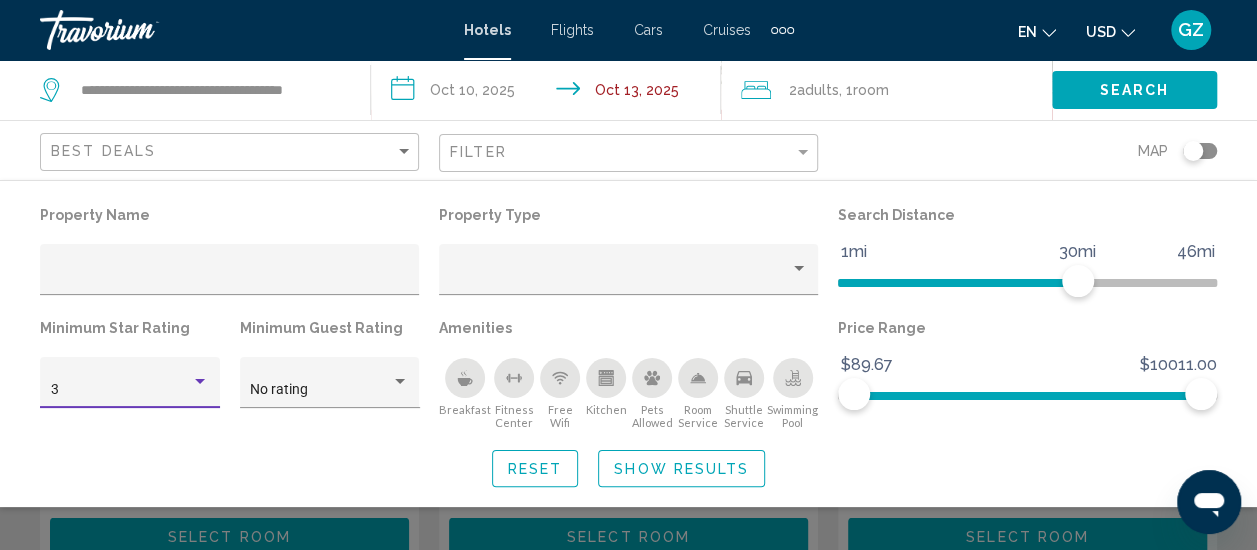 click at bounding box center [200, 382] 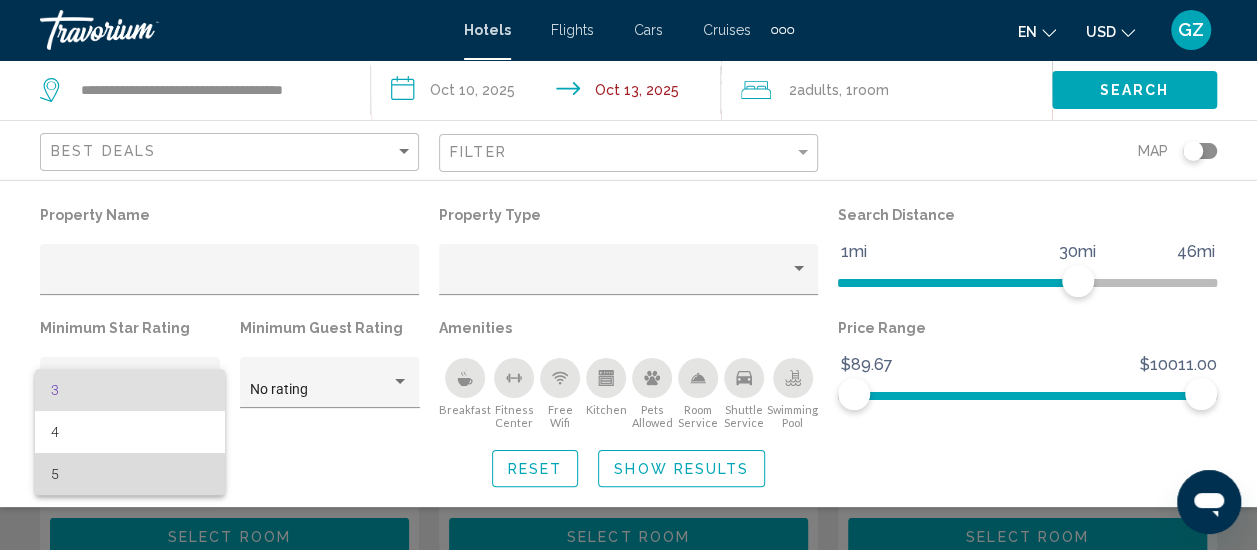click on "5" at bounding box center (130, 474) 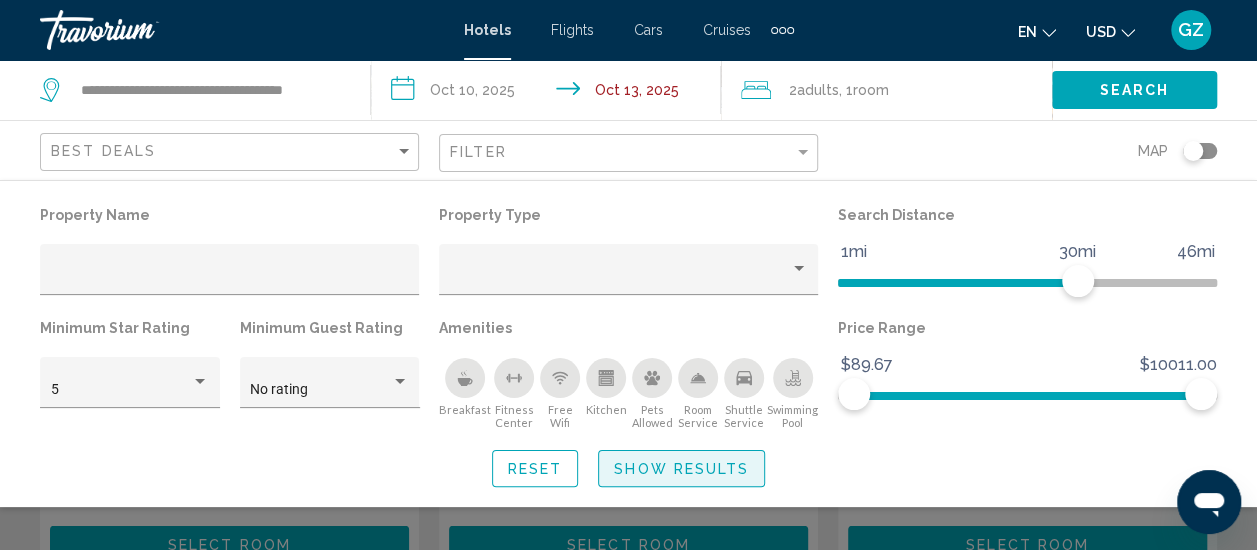 click on "Show Results" 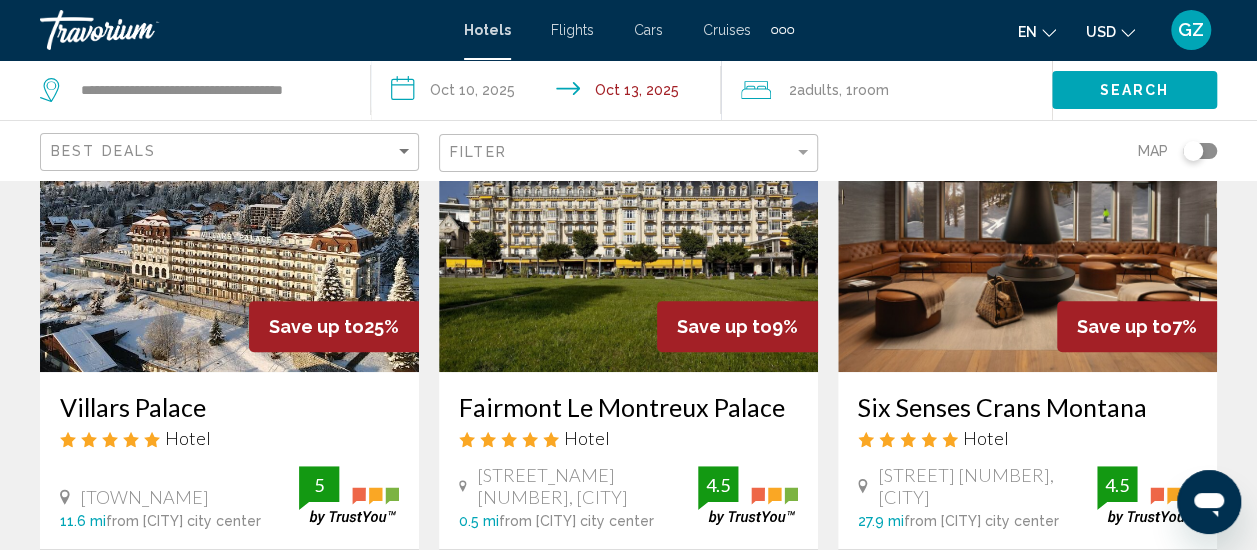 scroll, scrollTop: 0, scrollLeft: 0, axis: both 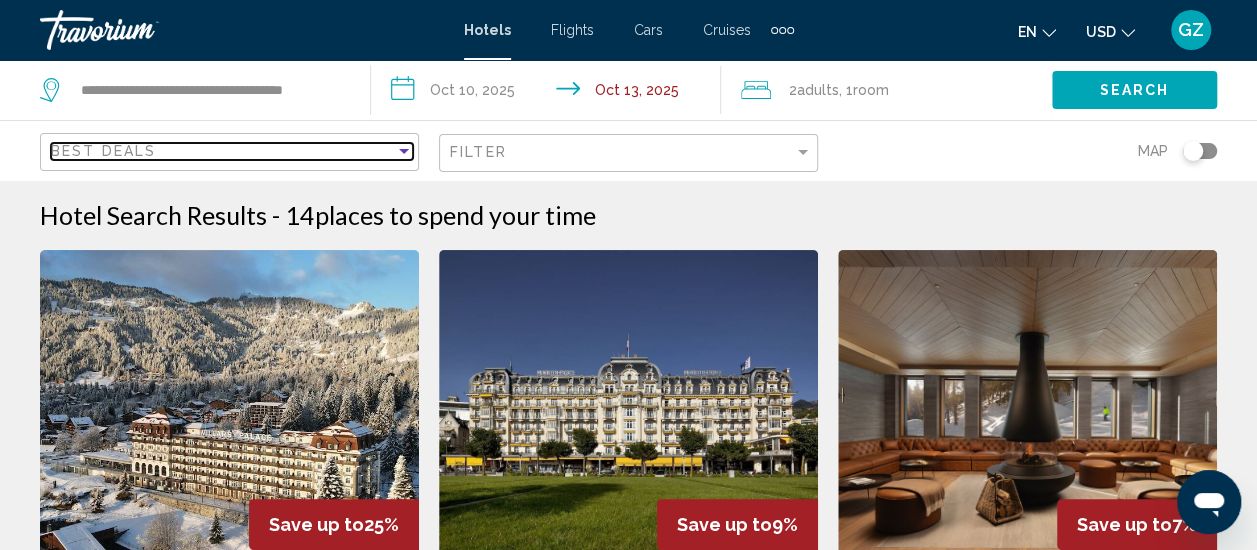 click on "Best Deals" at bounding box center [223, 151] 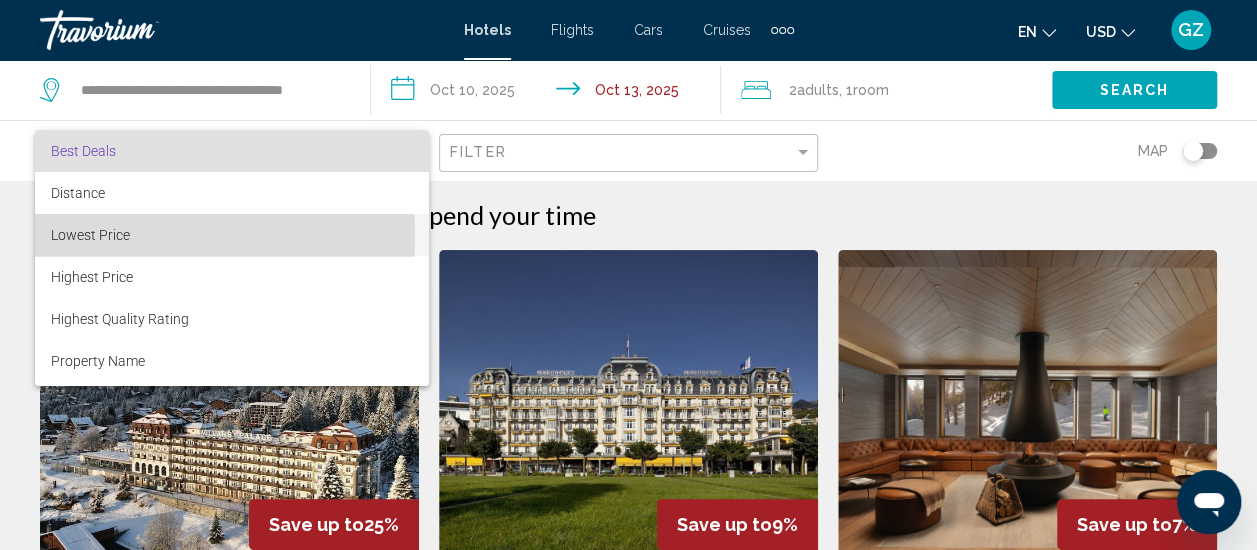 click on "Lowest Price" at bounding box center (90, 235) 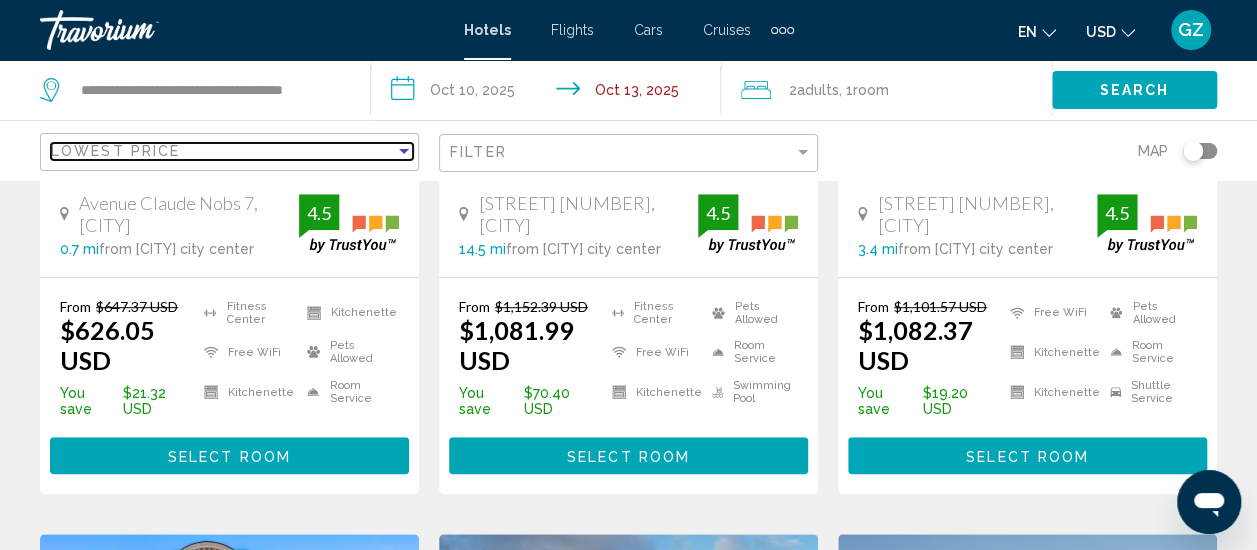 scroll, scrollTop: 495, scrollLeft: 0, axis: vertical 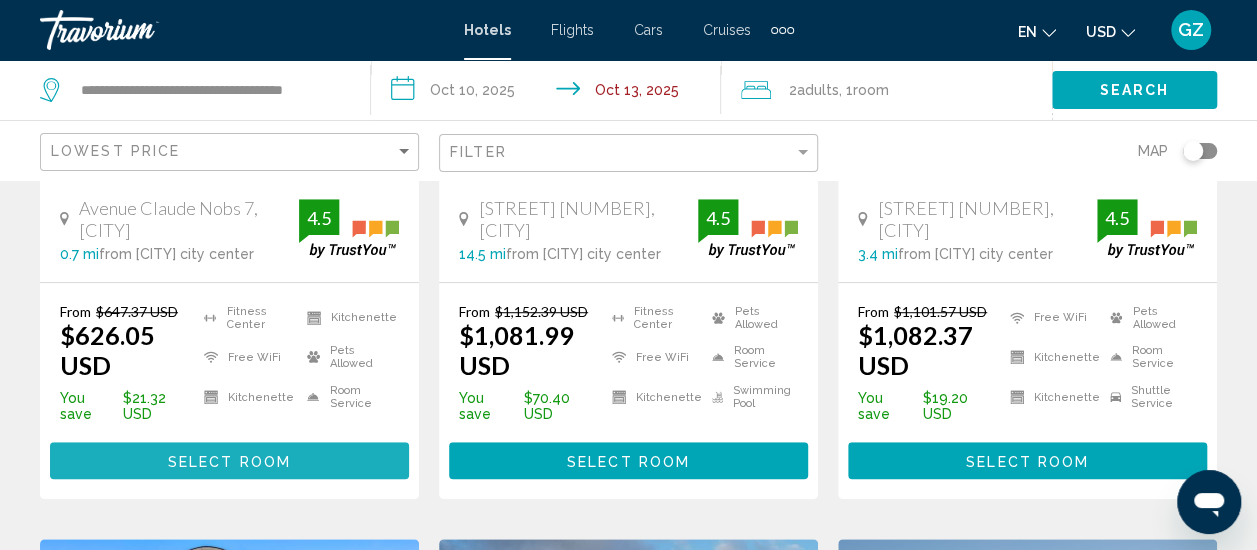 click on "Select Room" at bounding box center (229, 461) 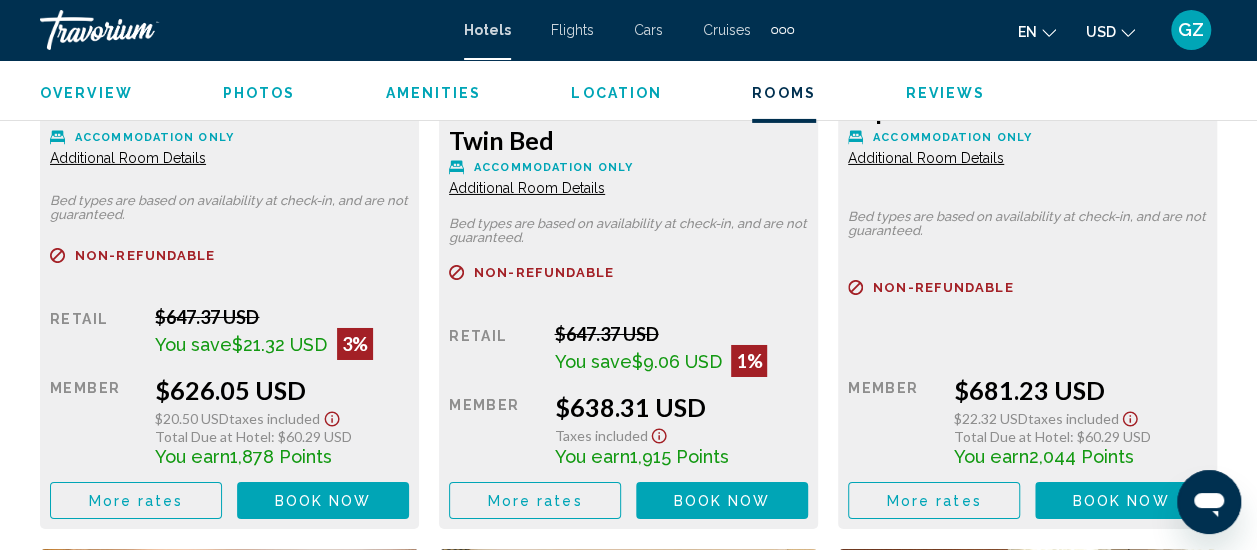 scroll, scrollTop: 3348, scrollLeft: 0, axis: vertical 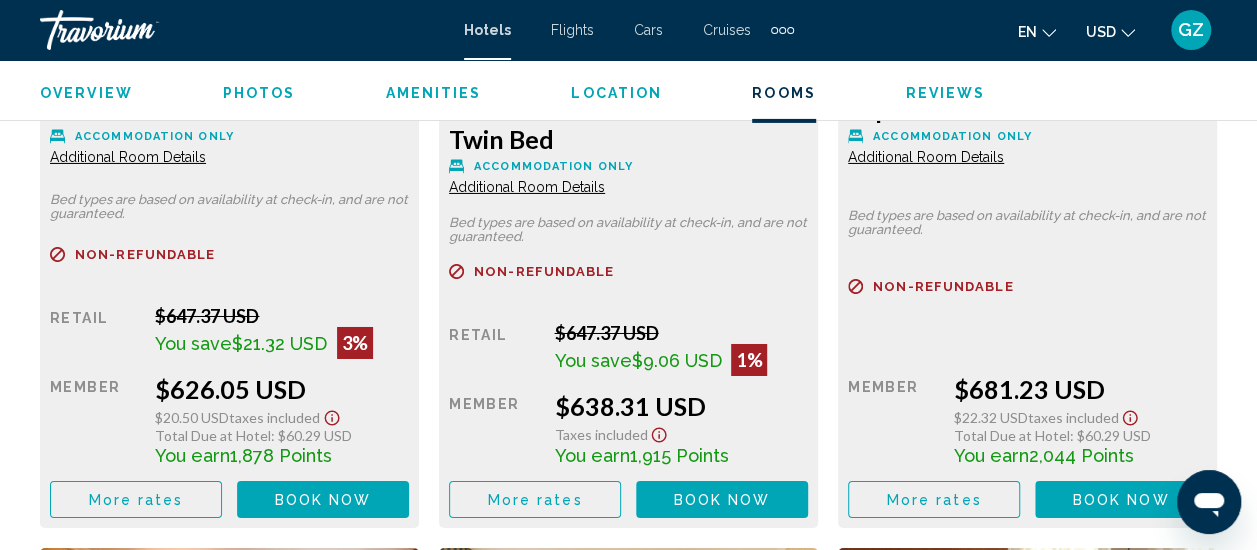 click on "More rates" at bounding box center (136, 500) 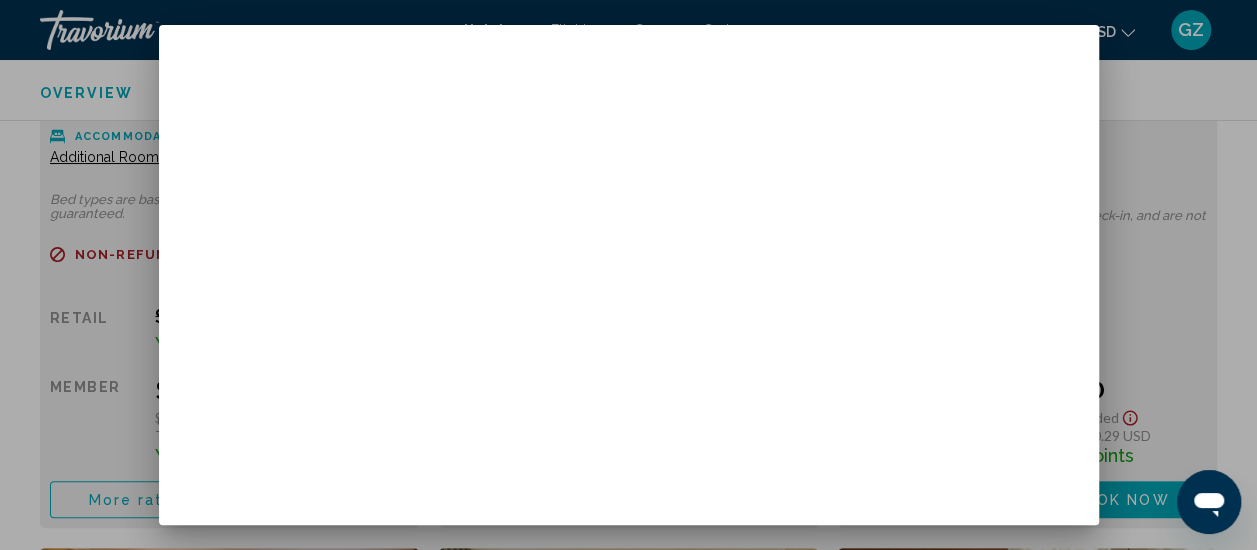 scroll, scrollTop: 0, scrollLeft: 0, axis: both 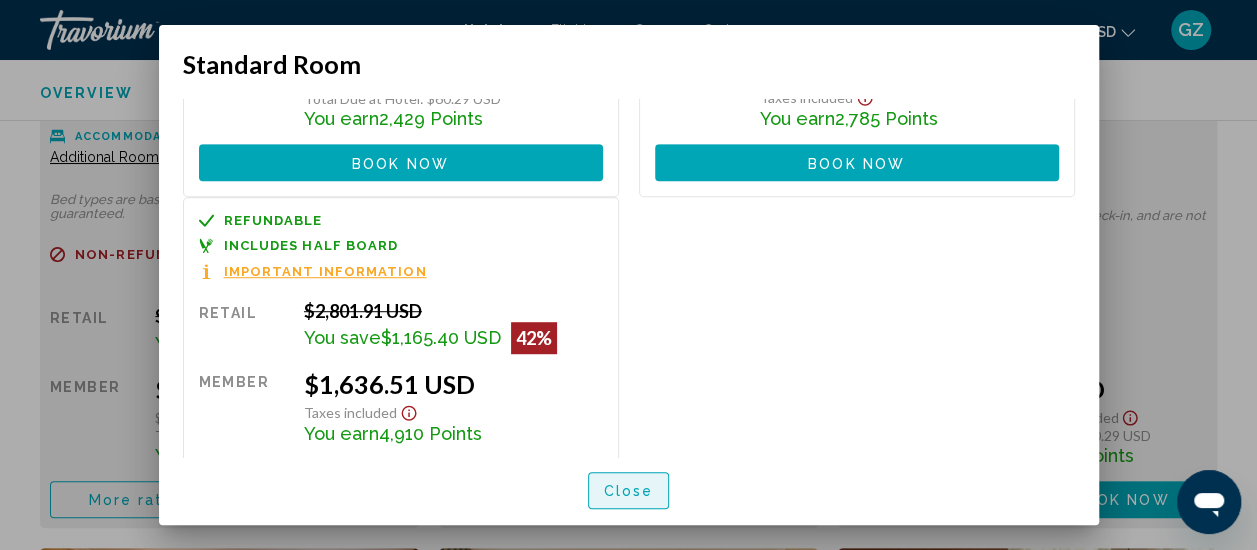 click on "Close" at bounding box center [629, 491] 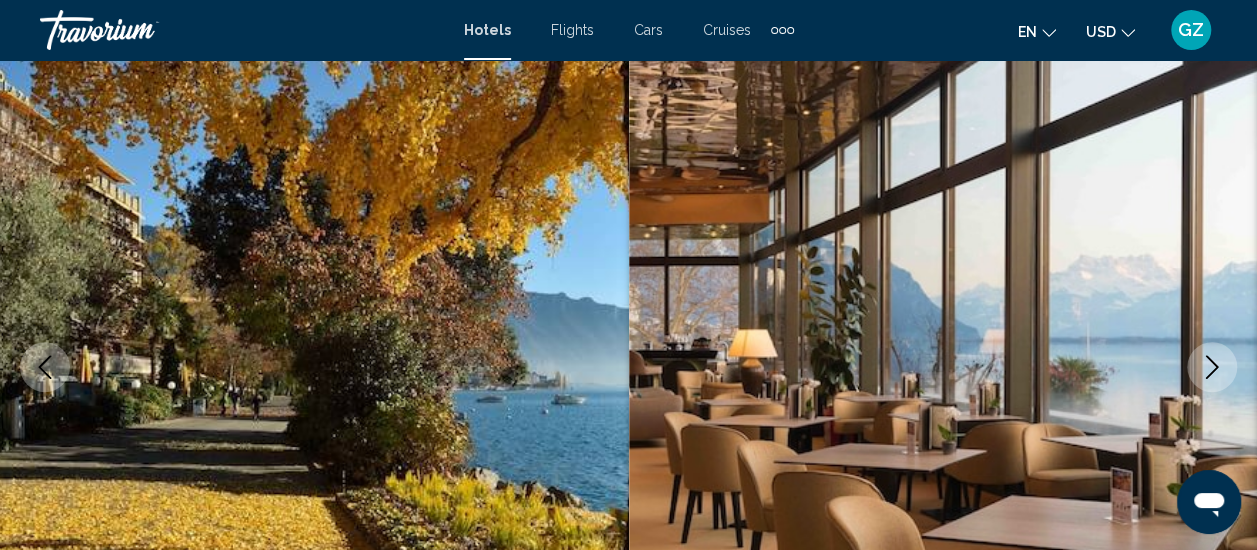 scroll, scrollTop: 167, scrollLeft: 0, axis: vertical 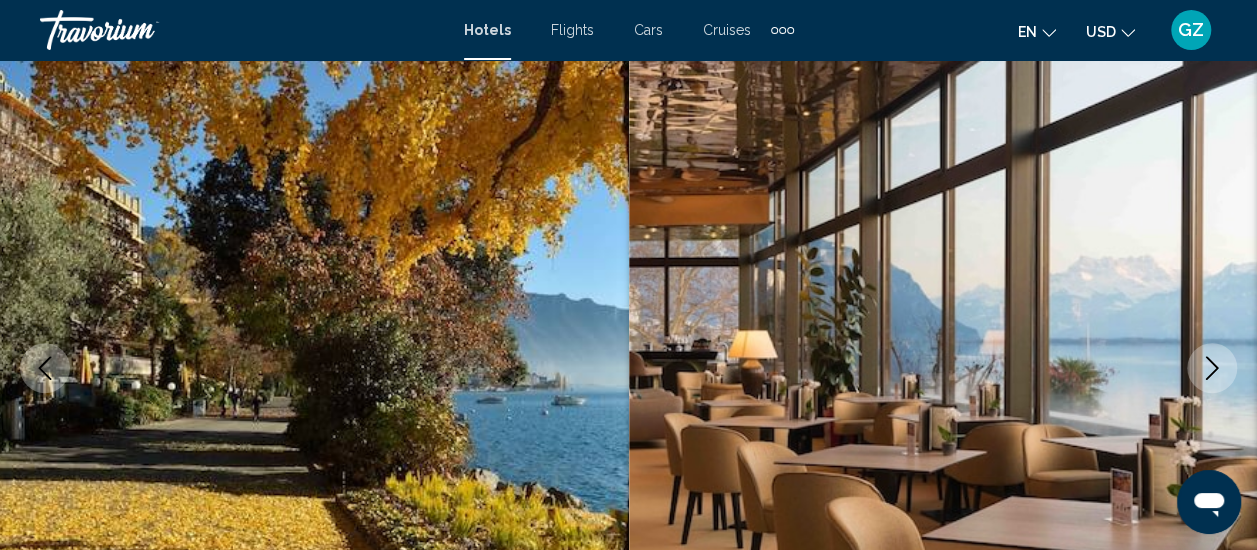 click on "Cars" at bounding box center (648, 30) 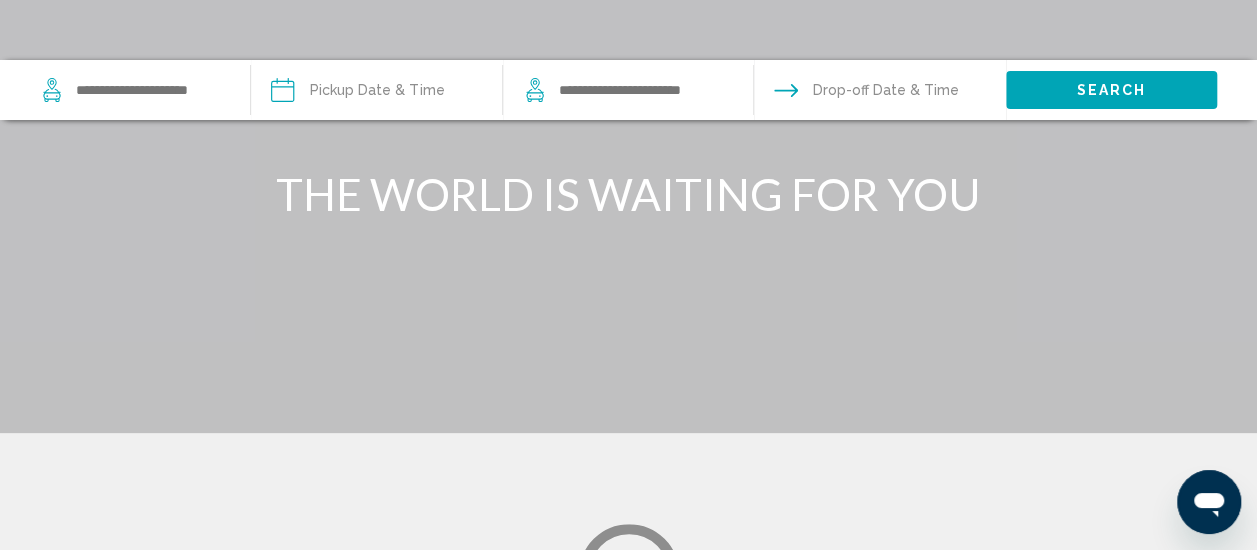 scroll, scrollTop: 0, scrollLeft: 0, axis: both 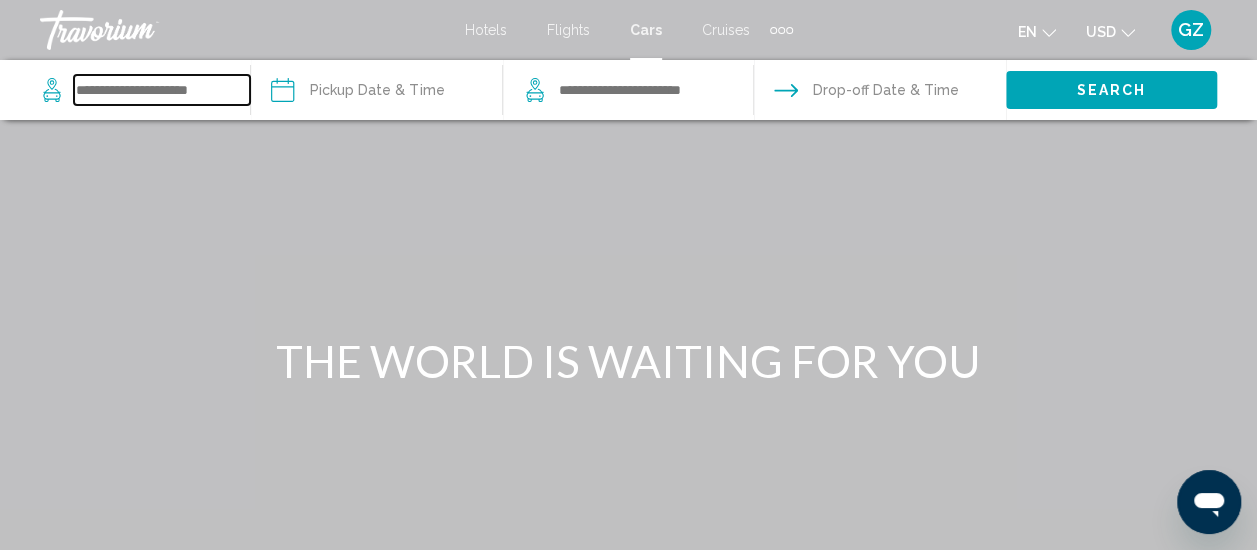 click at bounding box center (162, 90) 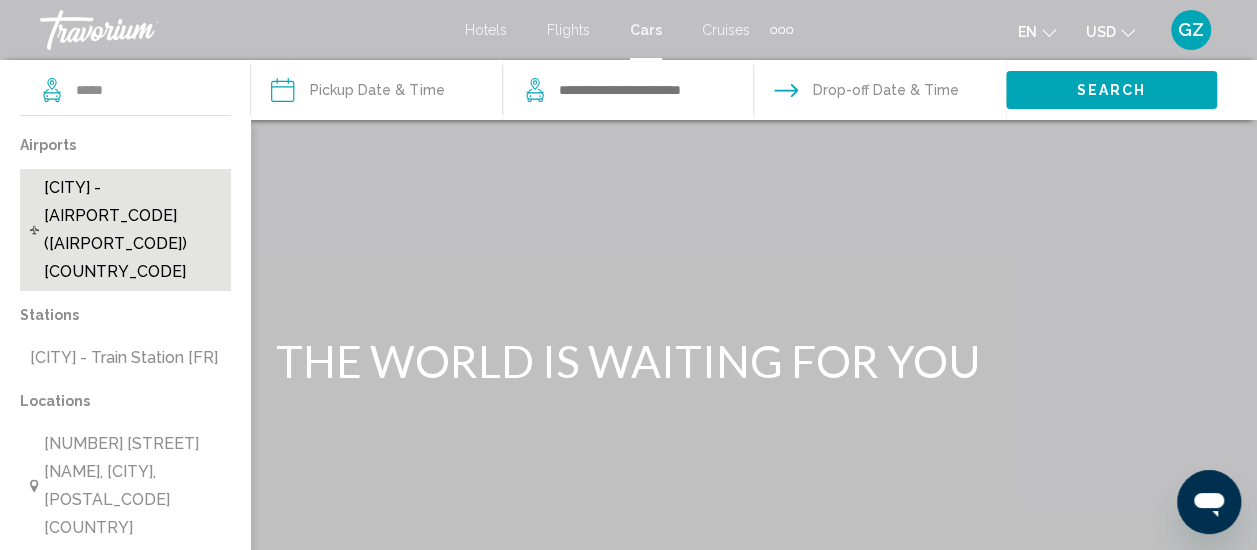 click on "[CITY] - [AIRPORT_CODE] ([AIRPORT_CODE]) [COUNTRY_CODE]" at bounding box center [133, 230] 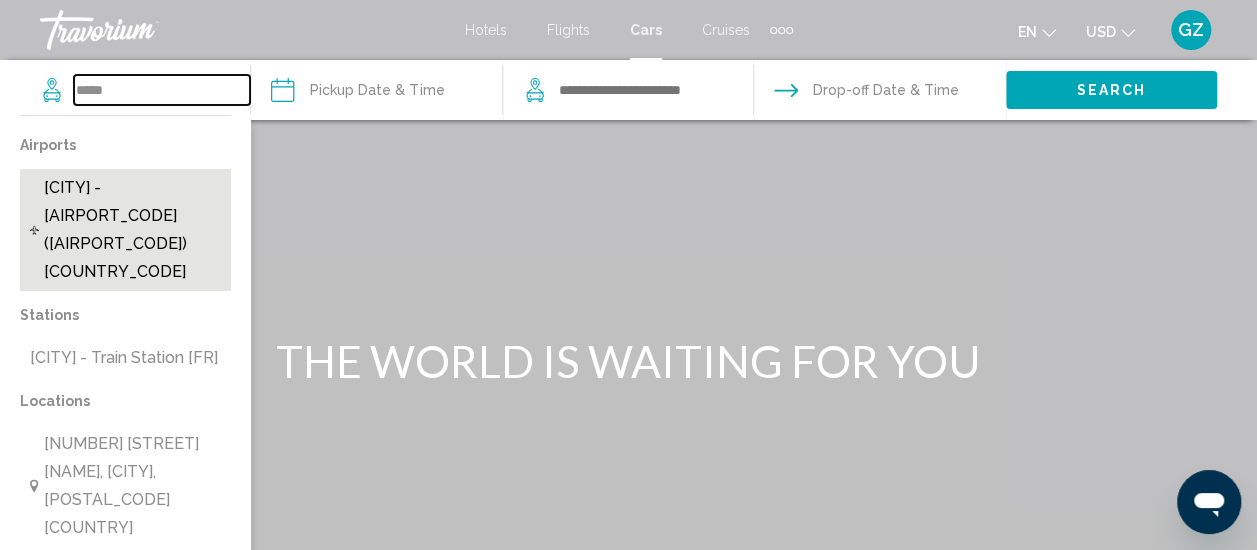 type on "**********" 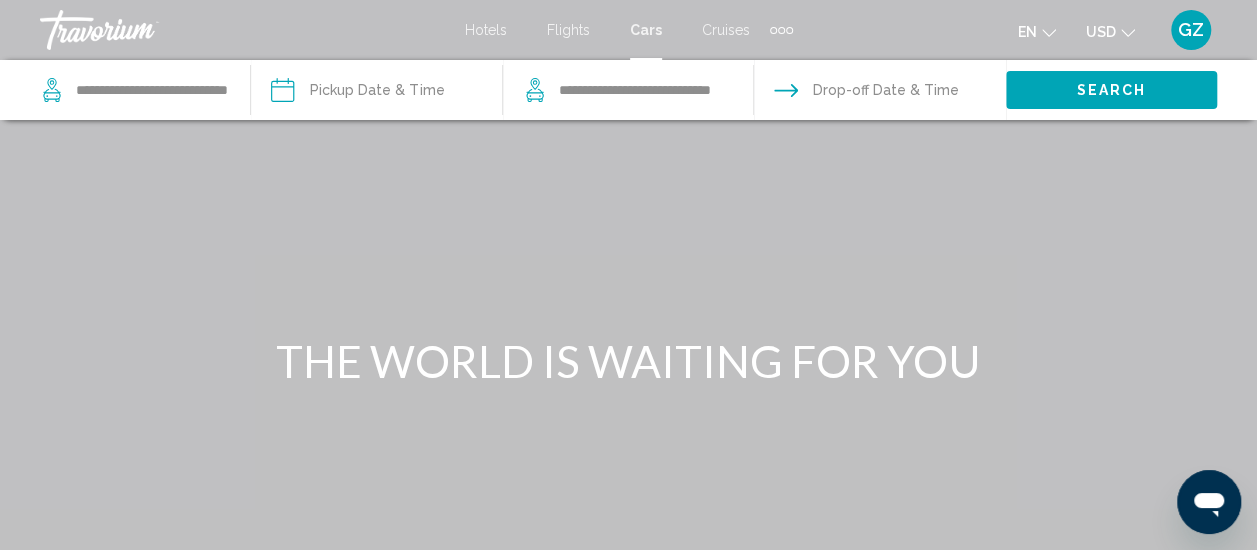 click at bounding box center (375, 93) 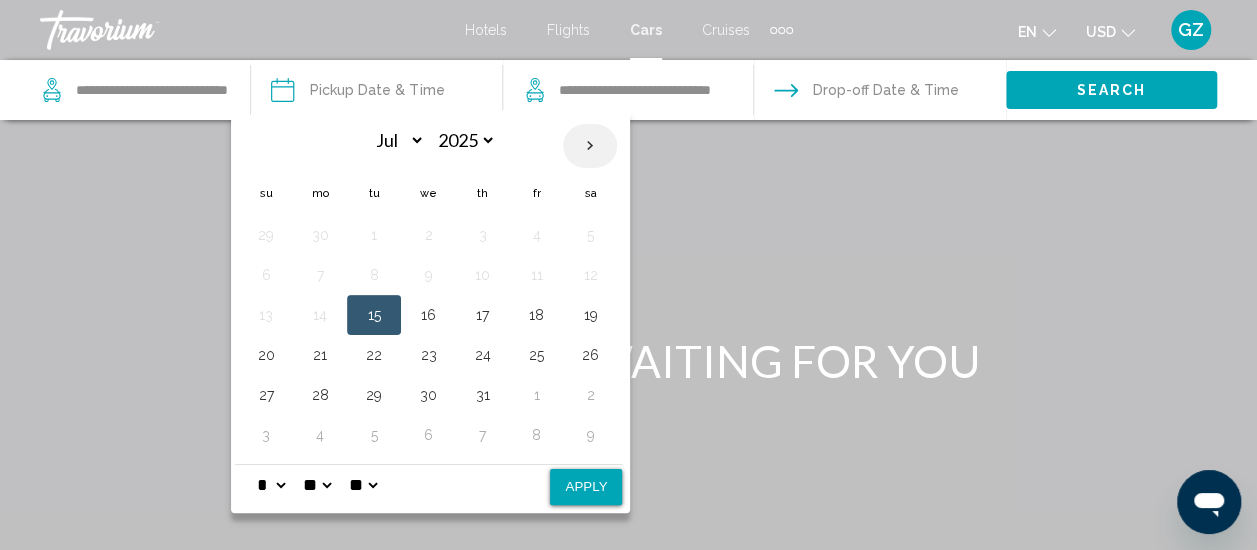 click at bounding box center (590, 146) 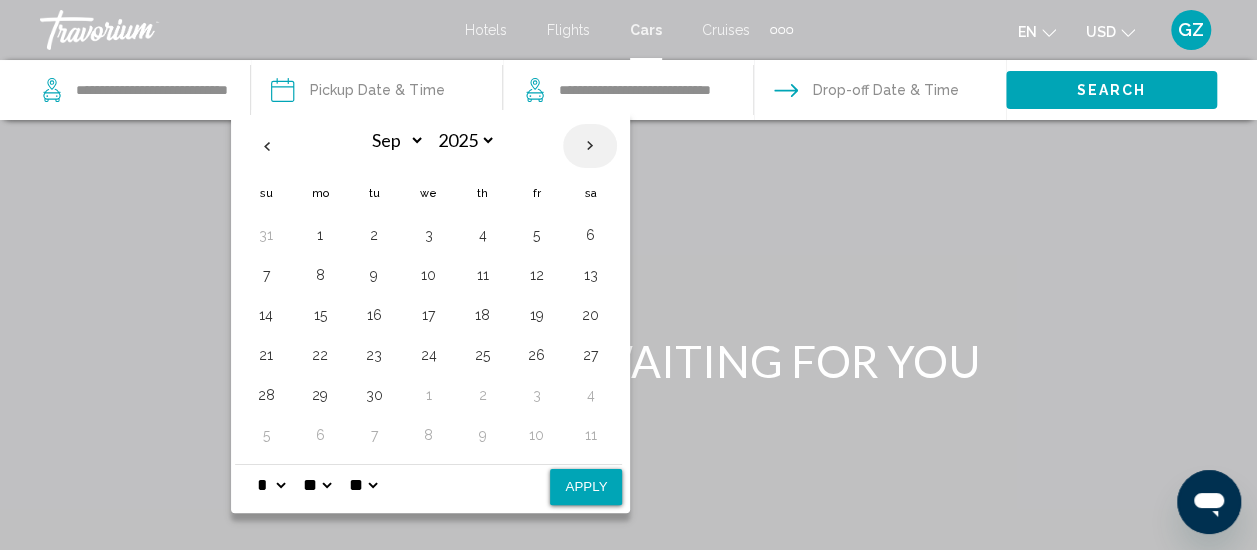 click at bounding box center (590, 146) 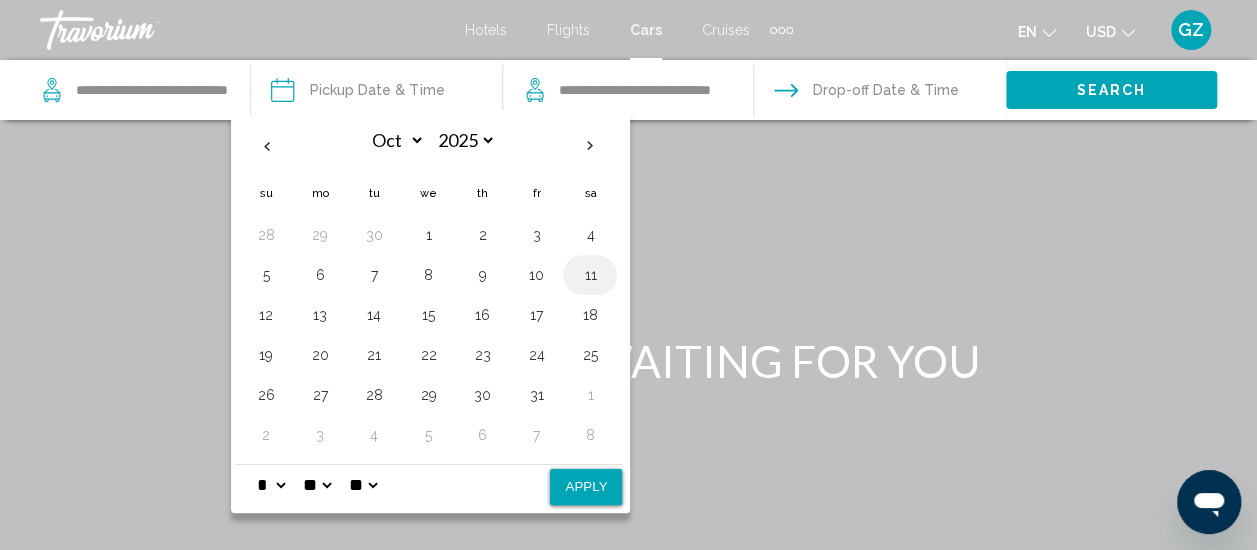 click on "11" at bounding box center [590, 275] 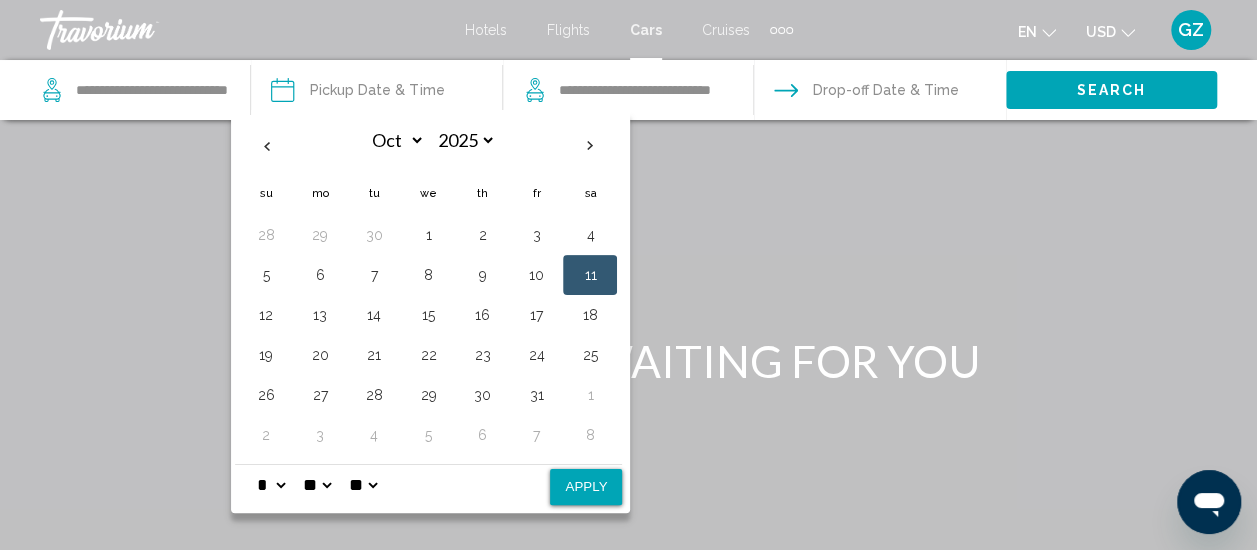 click on "Apply" at bounding box center [586, 487] 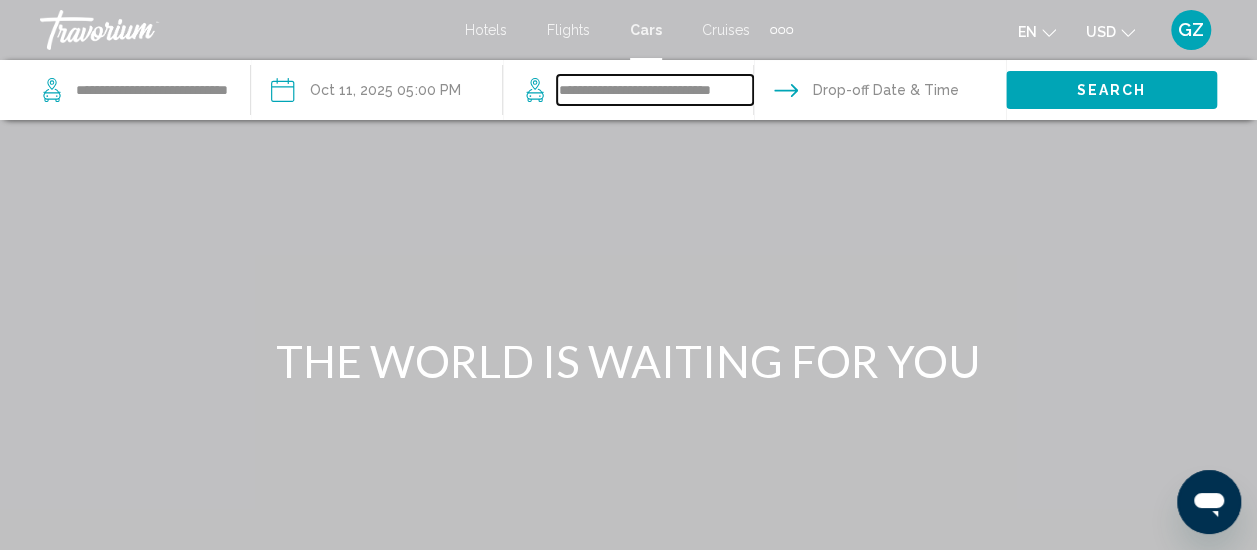 click on "**********" at bounding box center (655, 90) 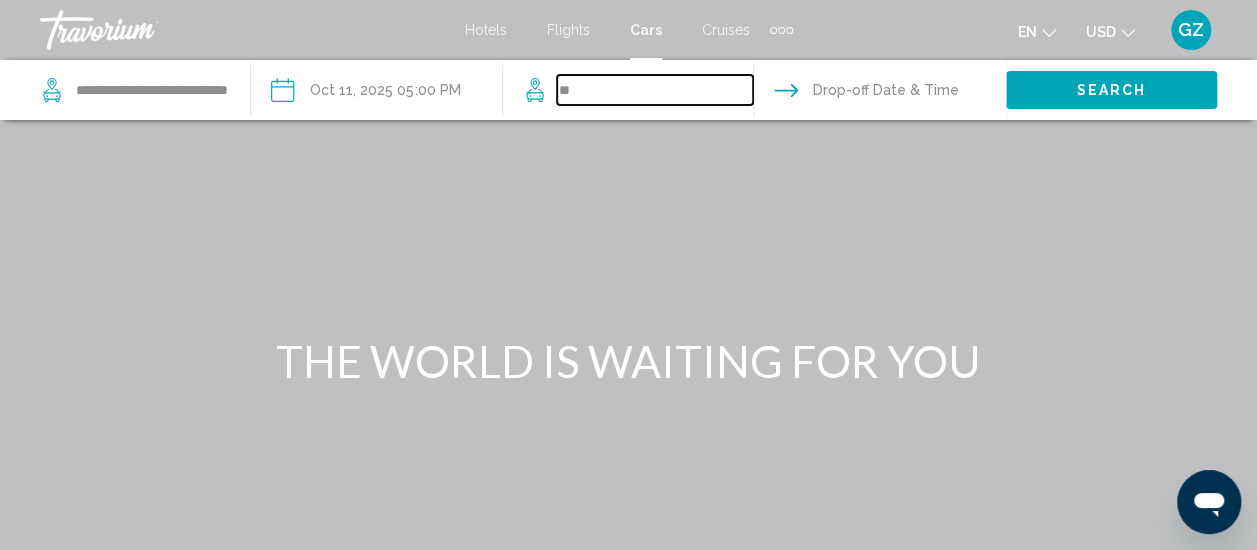 type on "*" 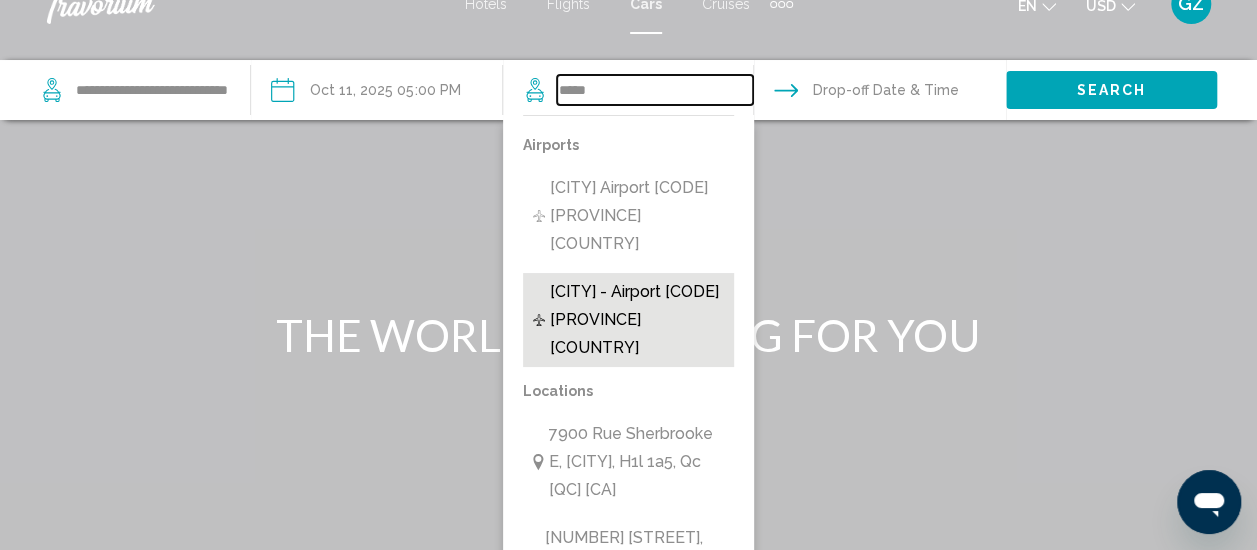 scroll, scrollTop: 0, scrollLeft: 0, axis: both 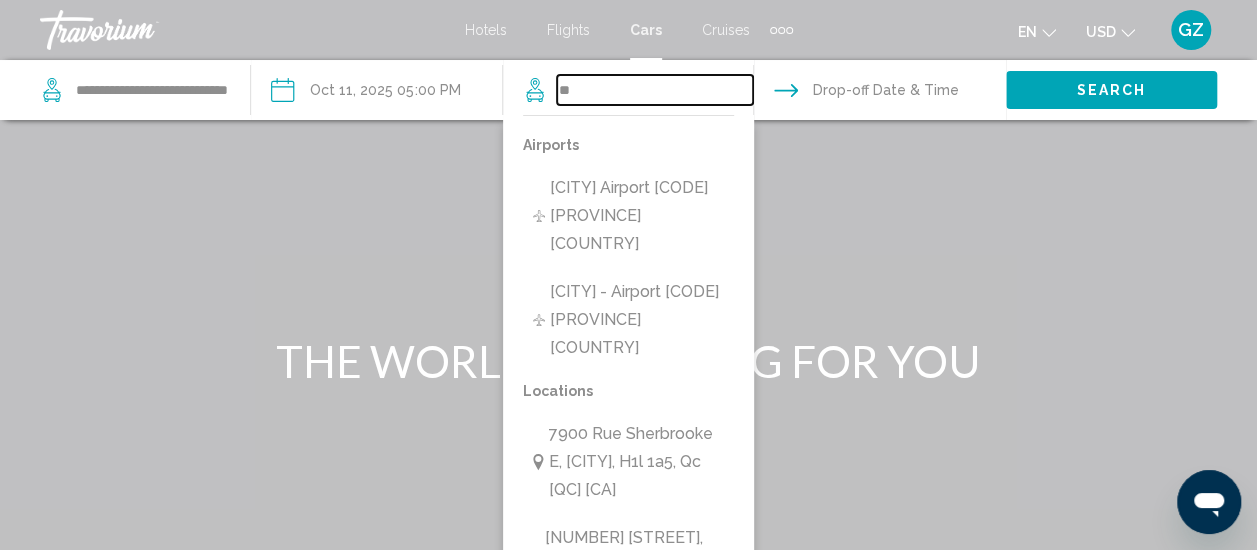 type on "*" 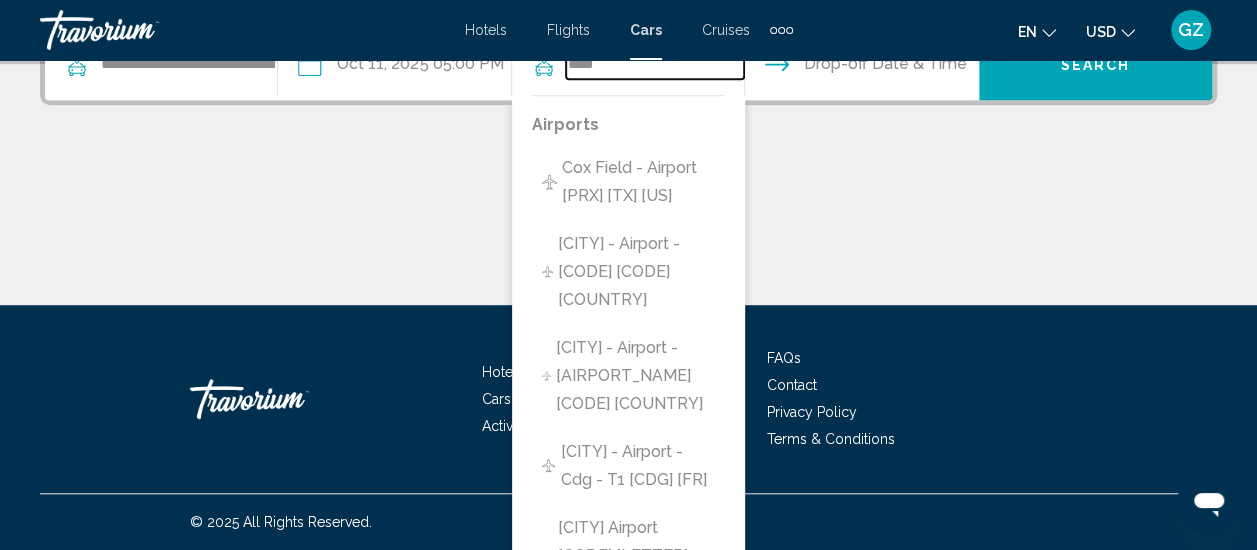 scroll, scrollTop: 534, scrollLeft: 0, axis: vertical 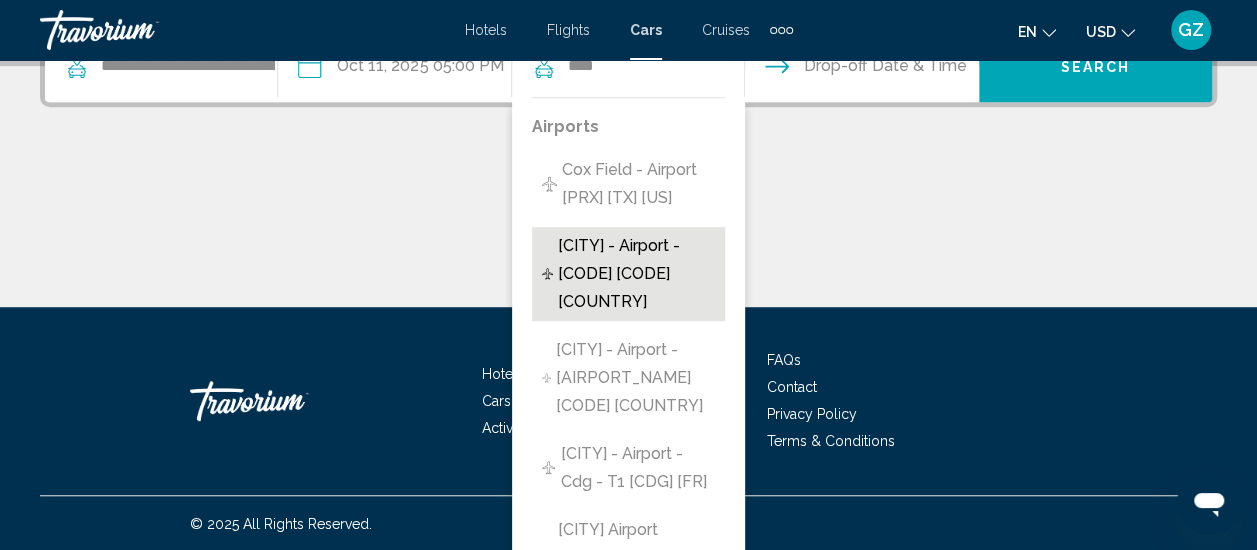 click on "[CITY] - Airport - [CODE] [CODE] [COUNTRY]" at bounding box center (636, 274) 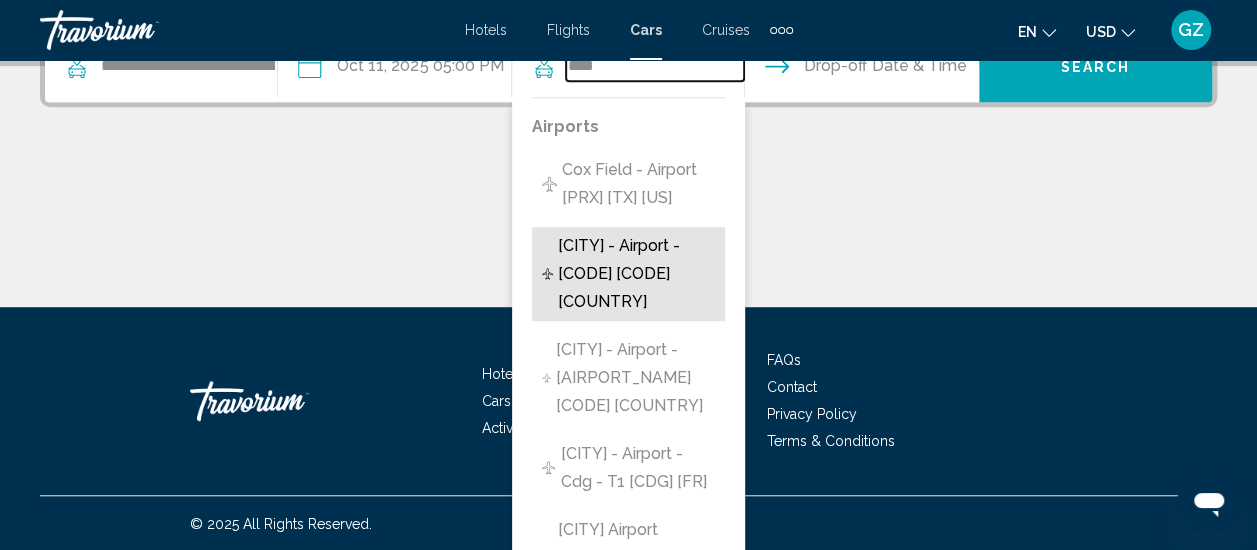 type on "**********" 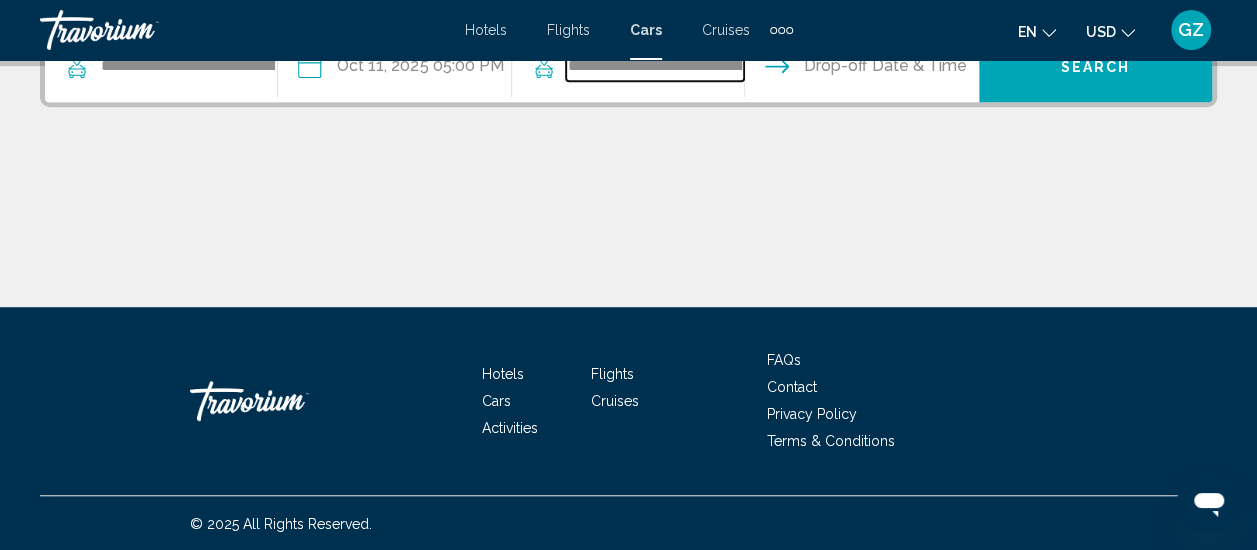 scroll, scrollTop: 494, scrollLeft: 0, axis: vertical 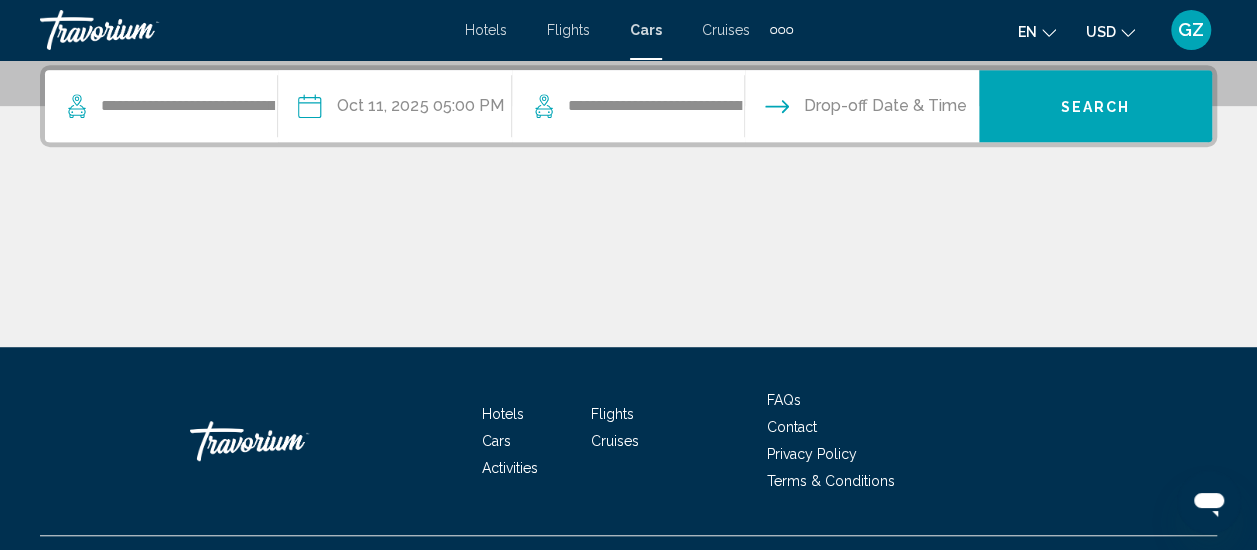 click at bounding box center [860, 109] 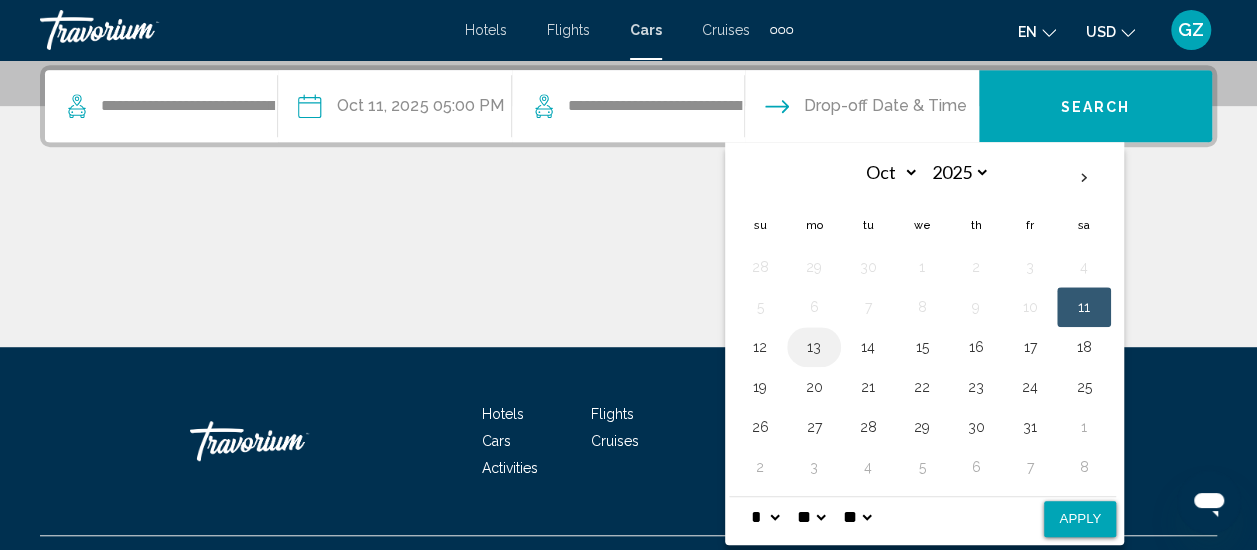 click on "13" at bounding box center [814, 347] 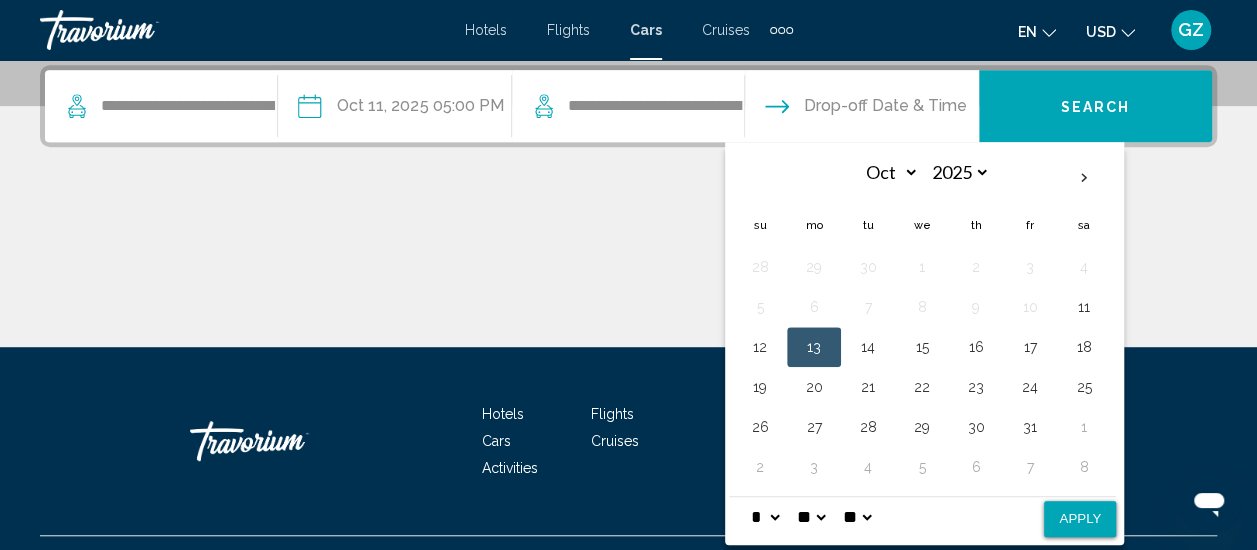 click on "Apply" at bounding box center [1080, 519] 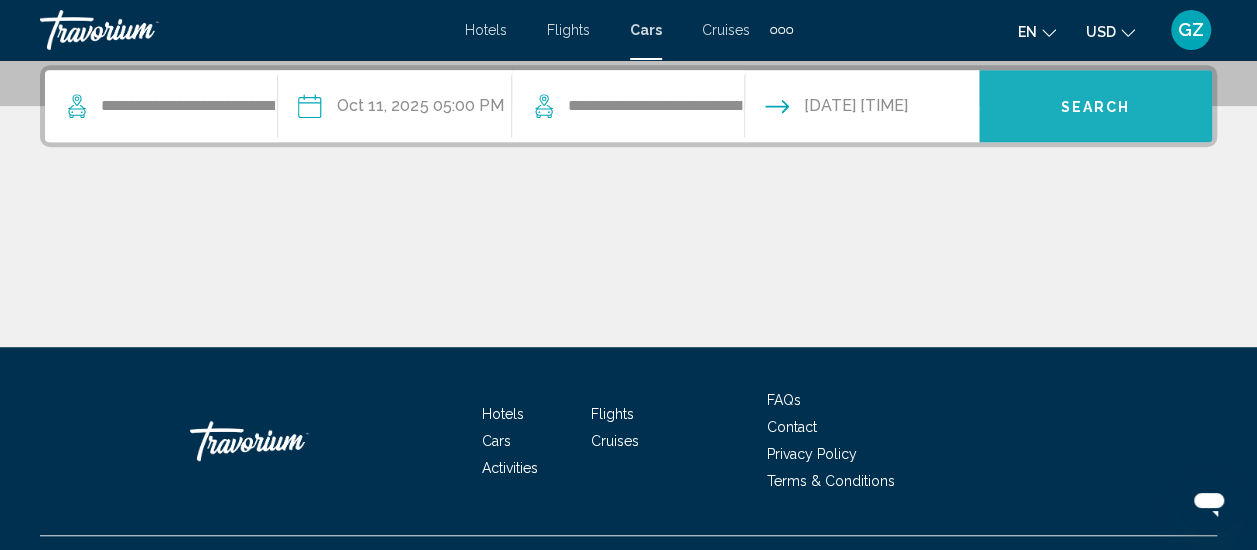 click on "Search" at bounding box center [1095, 107] 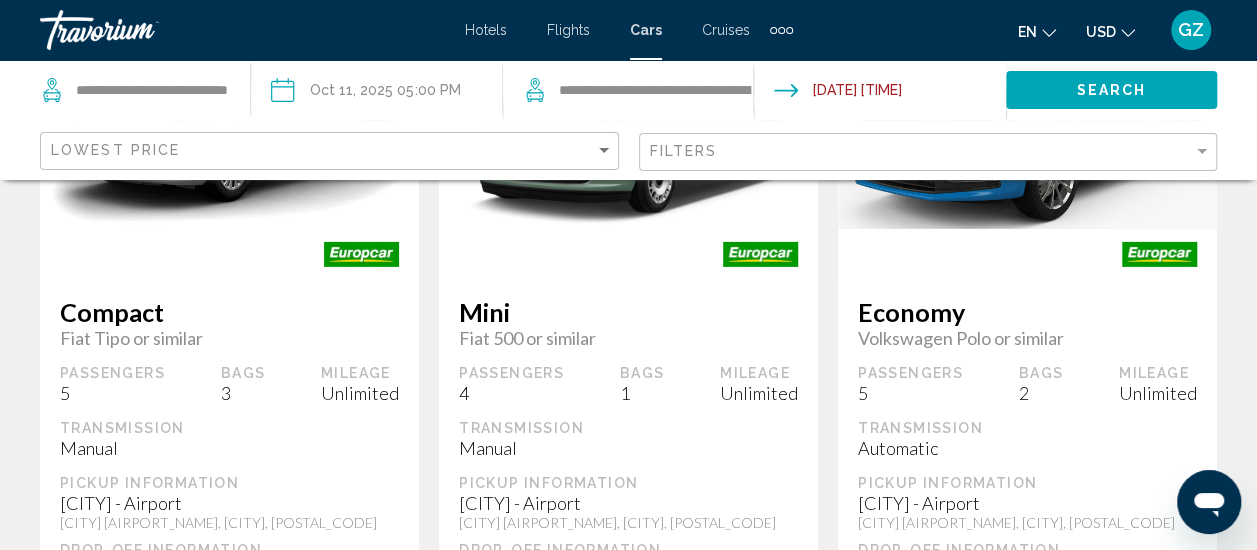 scroll, scrollTop: 3185, scrollLeft: 0, axis: vertical 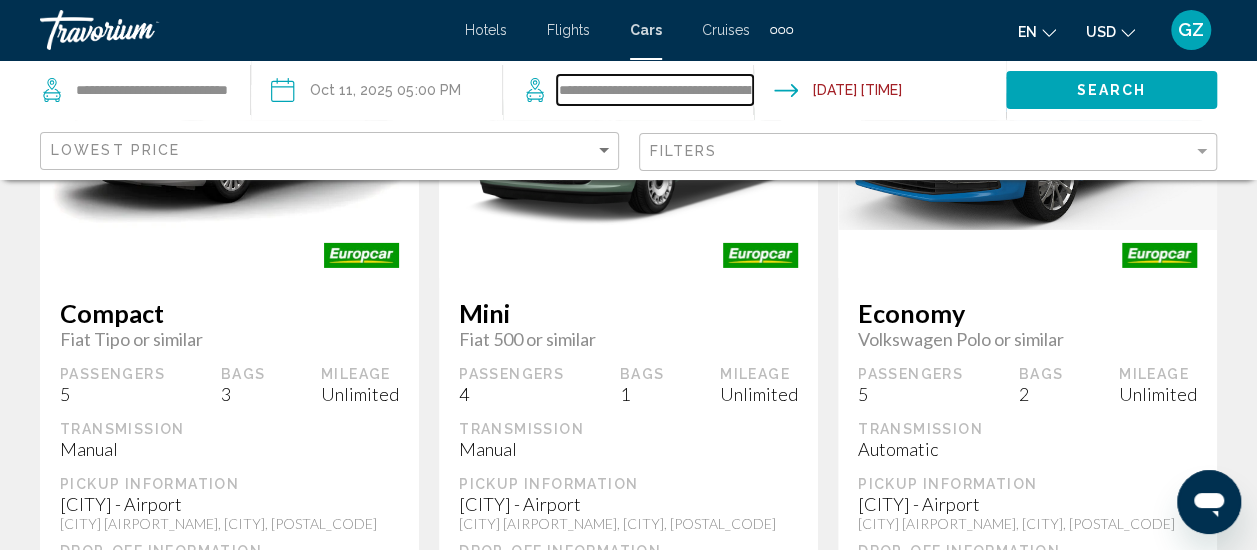 click on "**********" at bounding box center [655, 90] 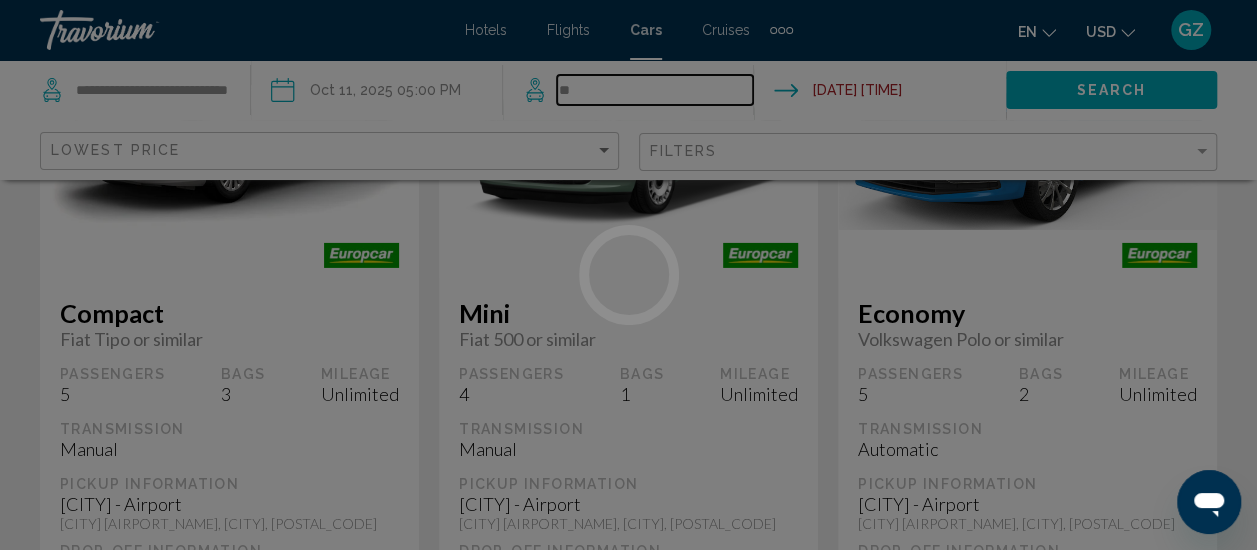 type on "*" 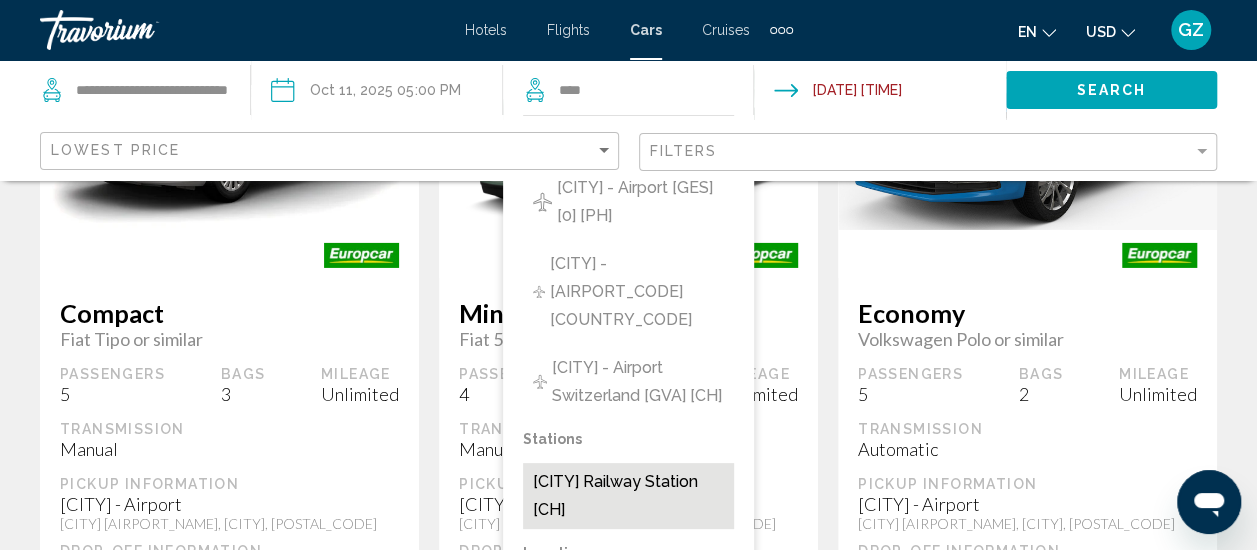 click on "[CITY] Railway Station [CH]" at bounding box center [628, 496] 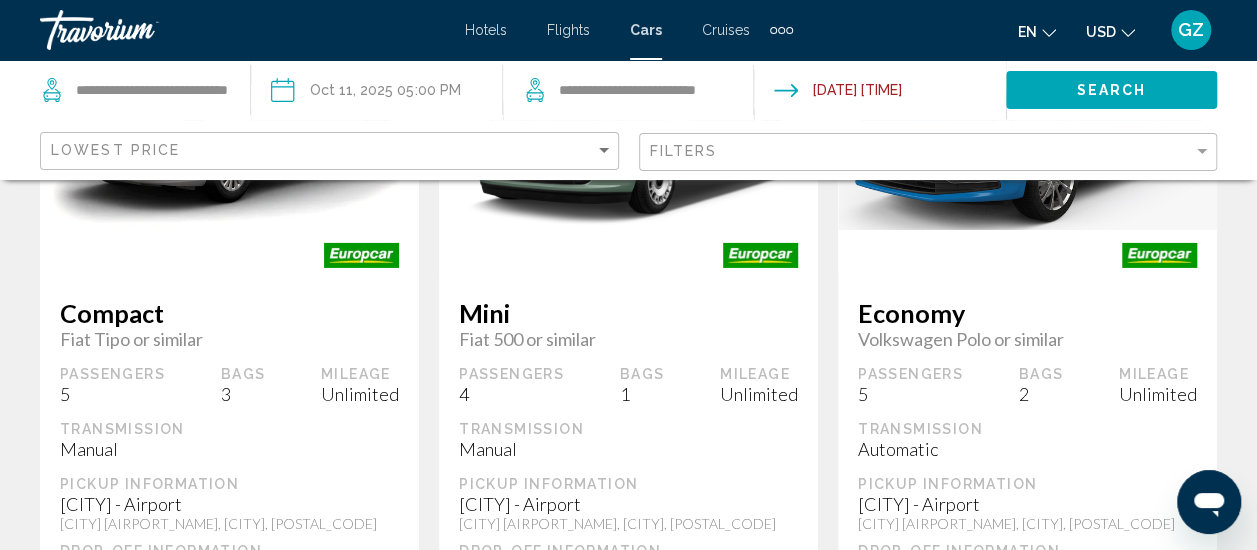 click on "Search" 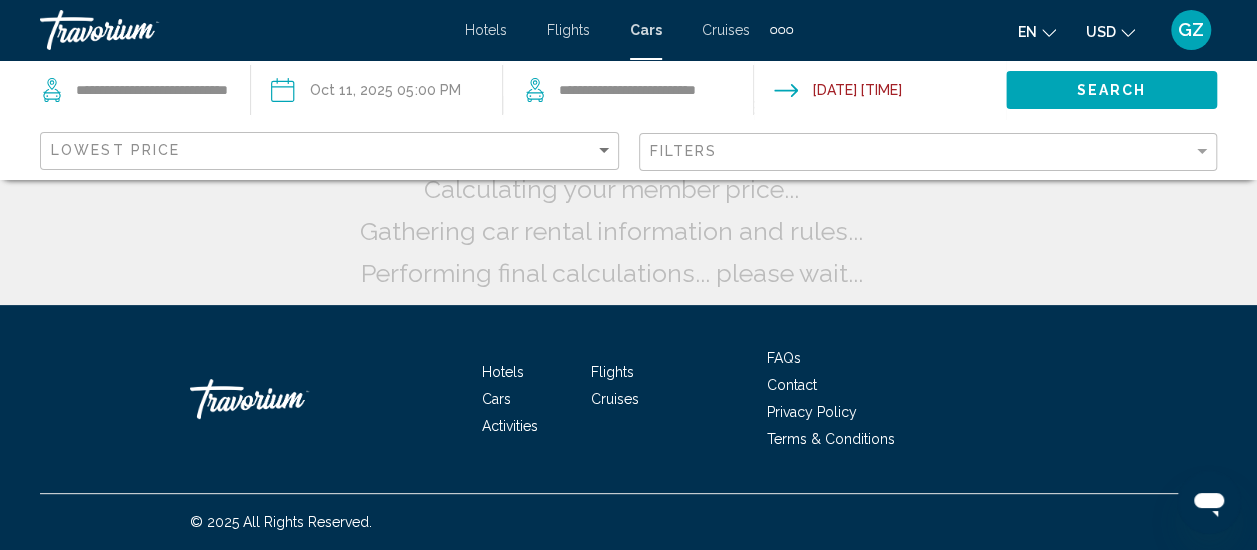 scroll, scrollTop: 128, scrollLeft: 0, axis: vertical 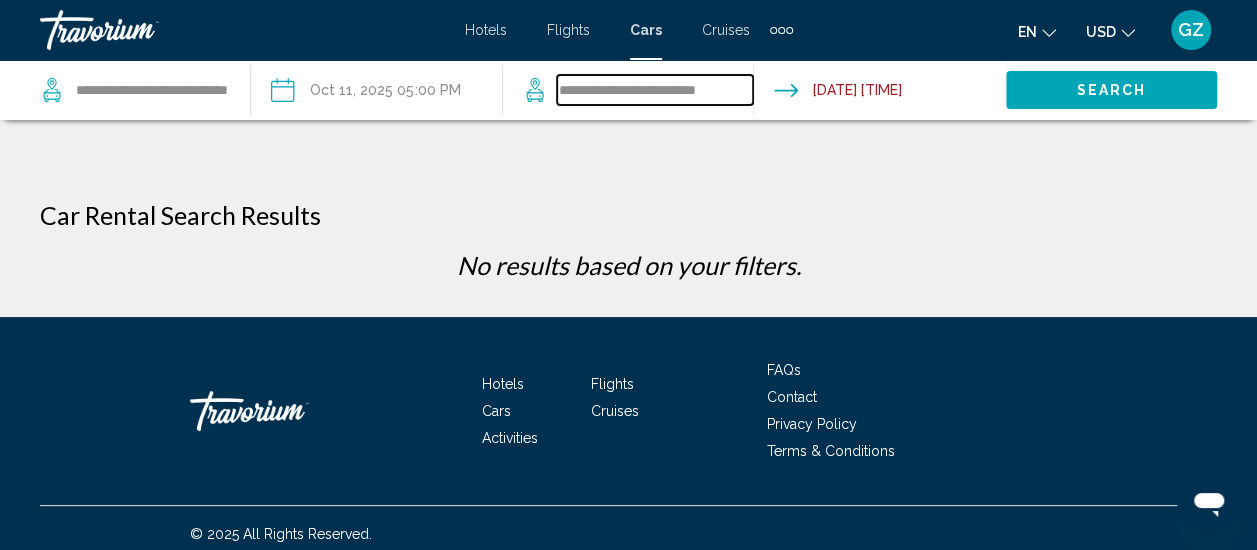 click on "**********" at bounding box center [655, 90] 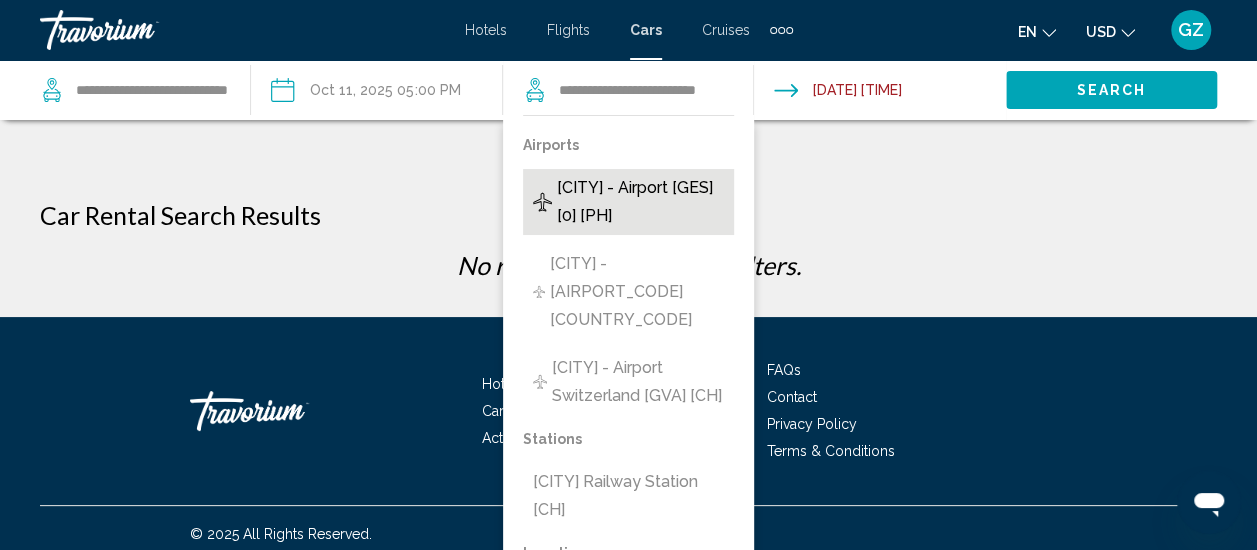 click on "[CITY] - Airport [GES] [0] [PH]" at bounding box center [641, 202] 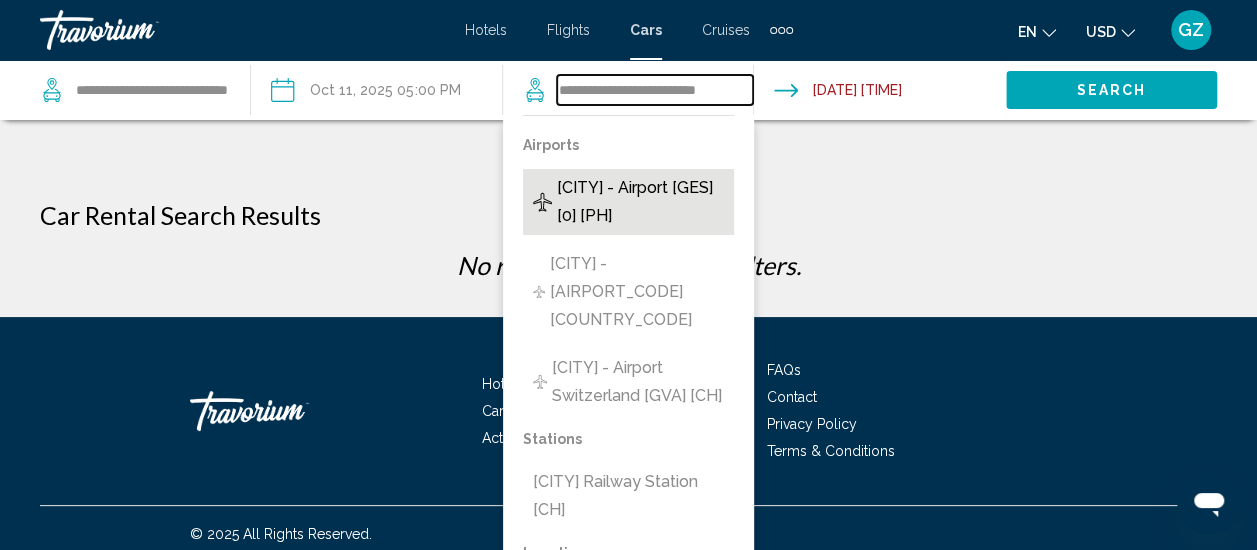 type on "**********" 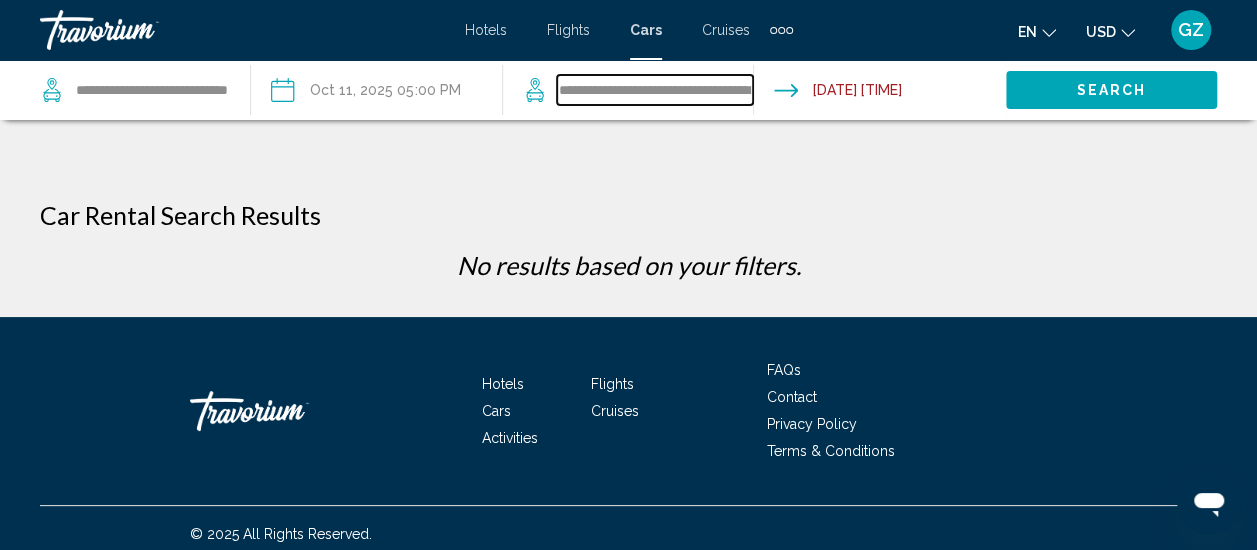click on "**********" at bounding box center (655, 90) 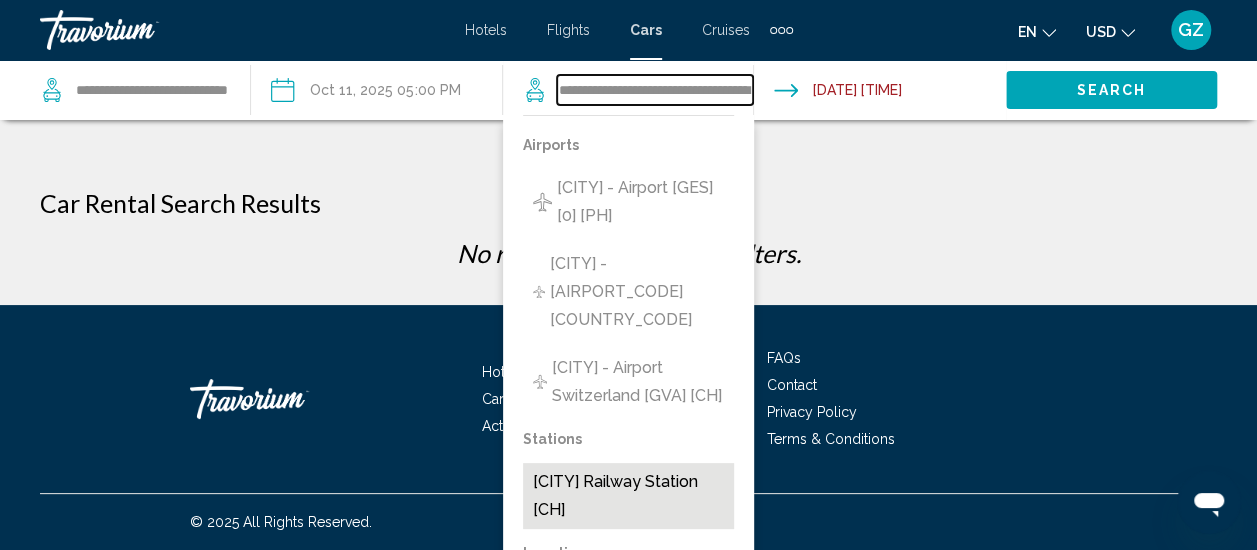 scroll, scrollTop: 0, scrollLeft: 0, axis: both 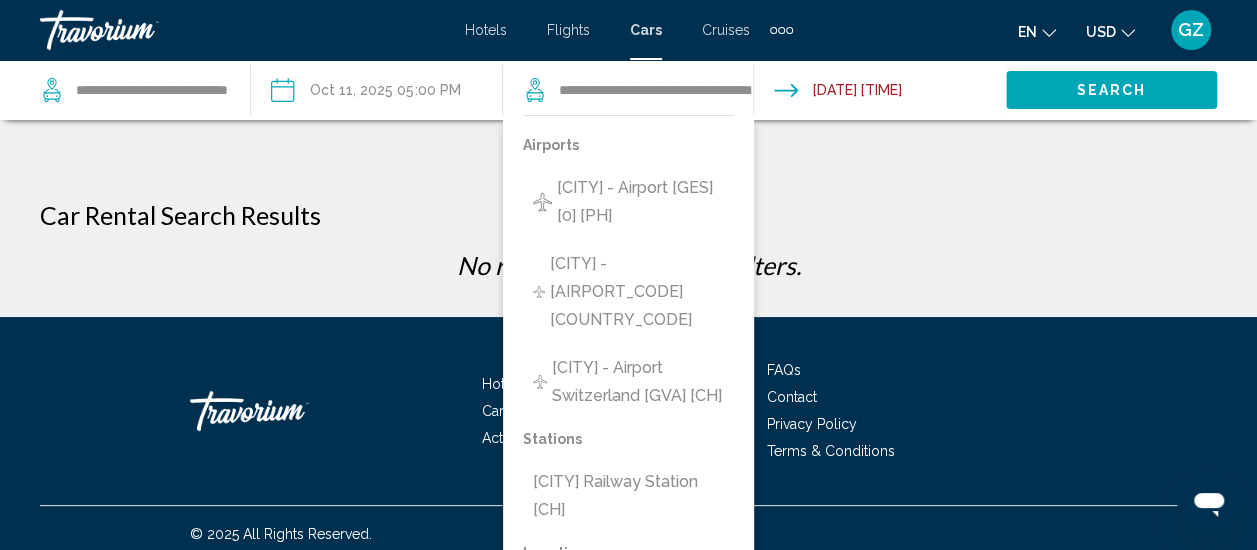 click on "Cruises" at bounding box center (726, 30) 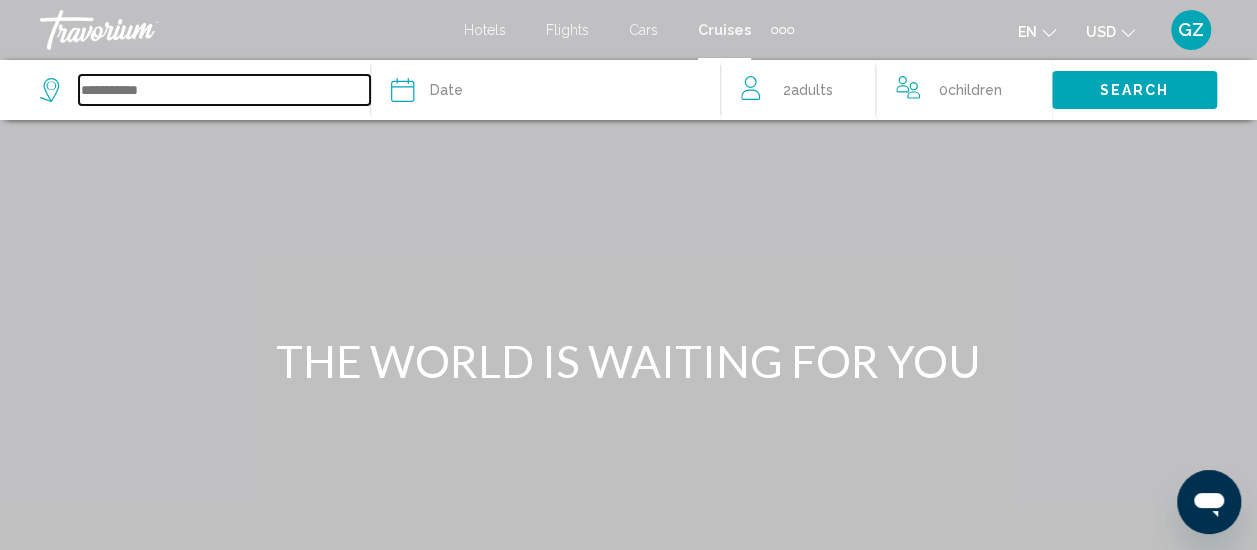 click at bounding box center [224, 90] 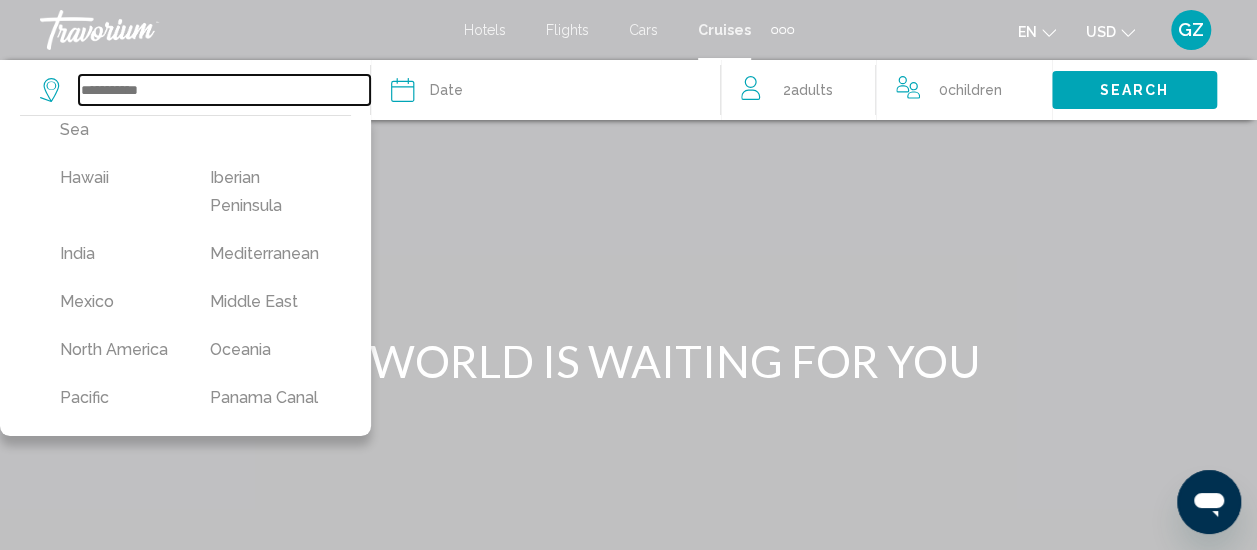 scroll, scrollTop: 464, scrollLeft: 0, axis: vertical 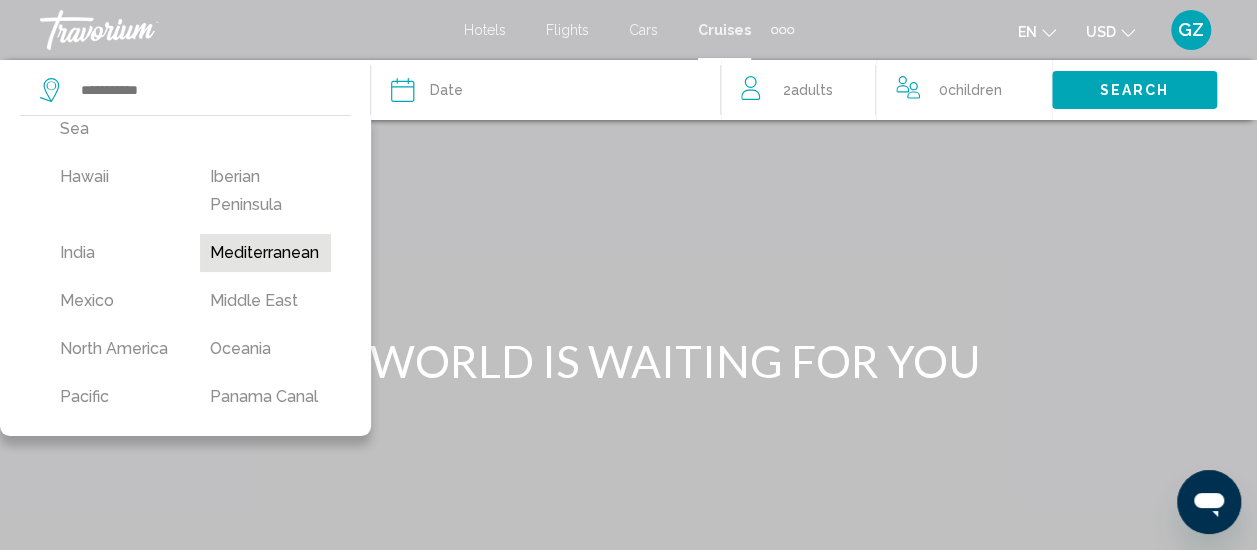 click on "Mediterranean" at bounding box center [265, 253] 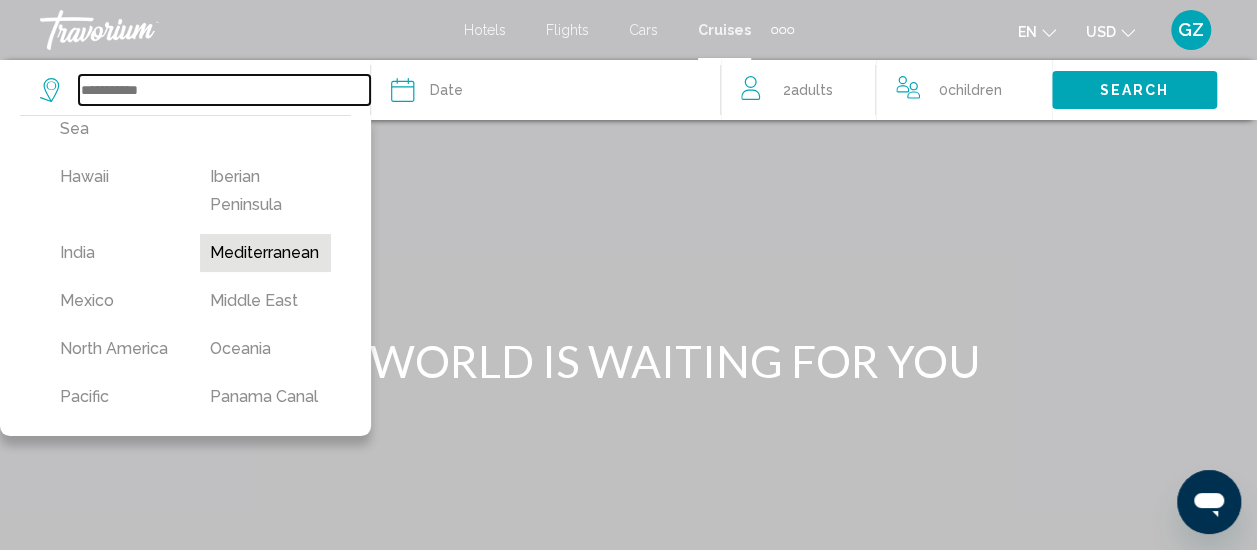 type on "**********" 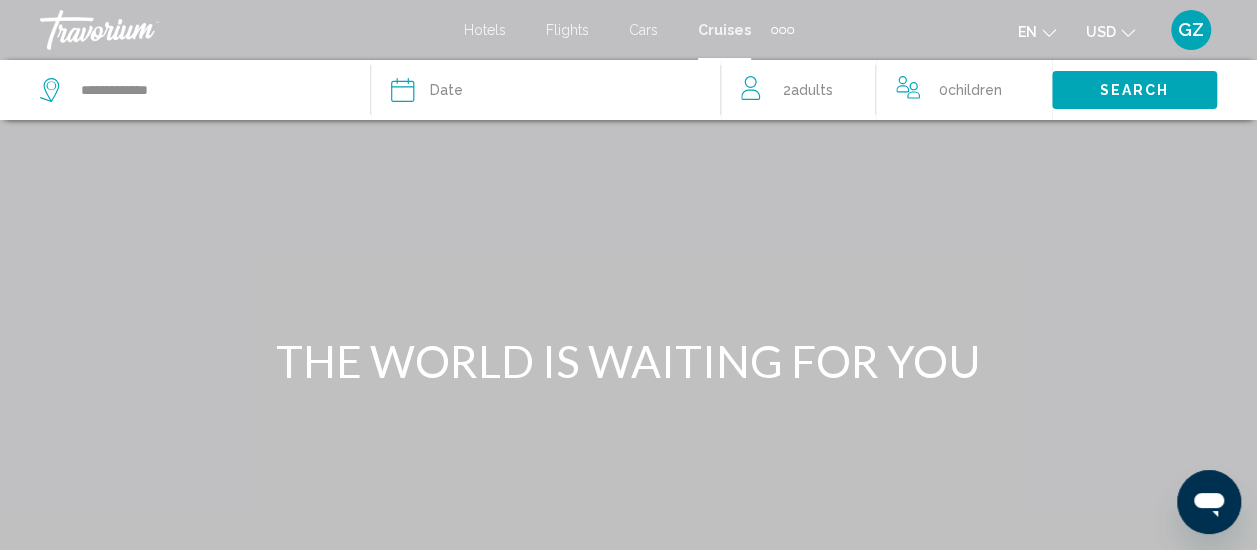 click on "Date" 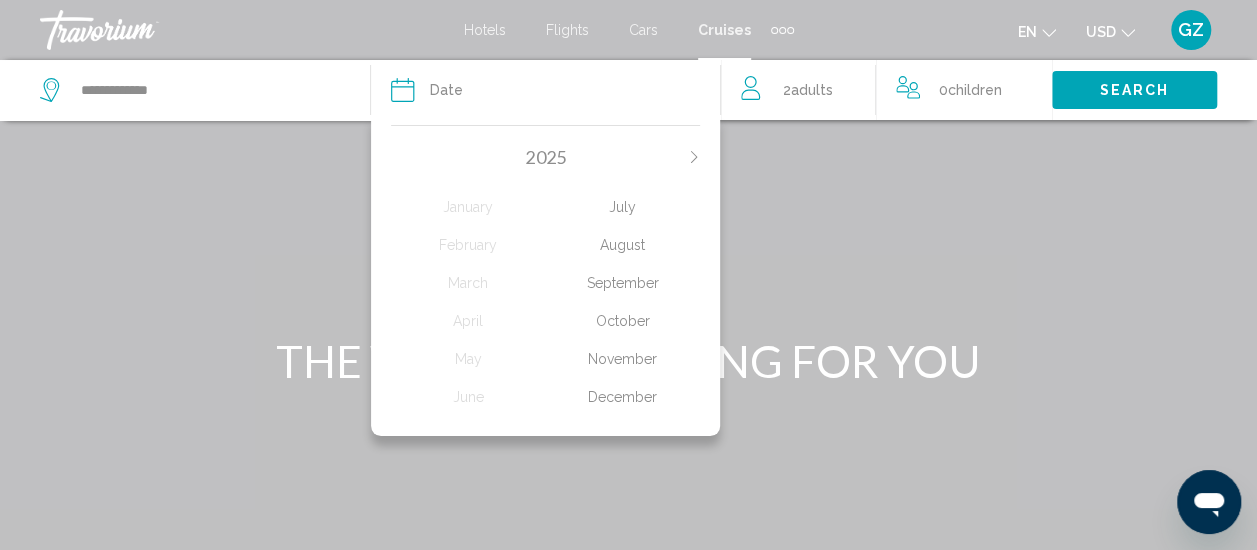 click on "October" 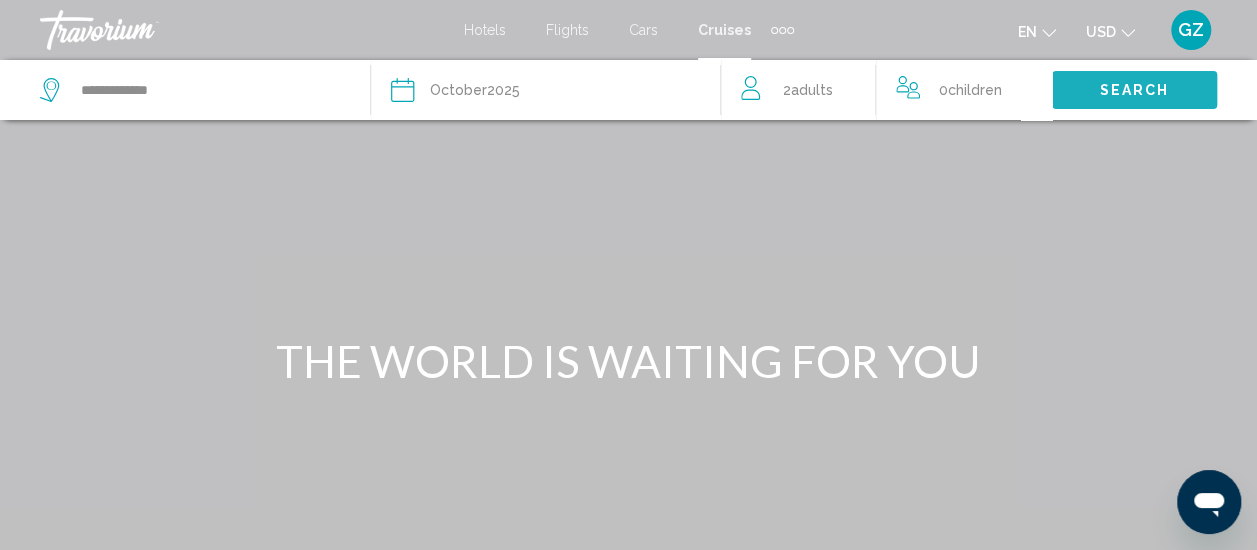 click on "Search" at bounding box center [1135, 91] 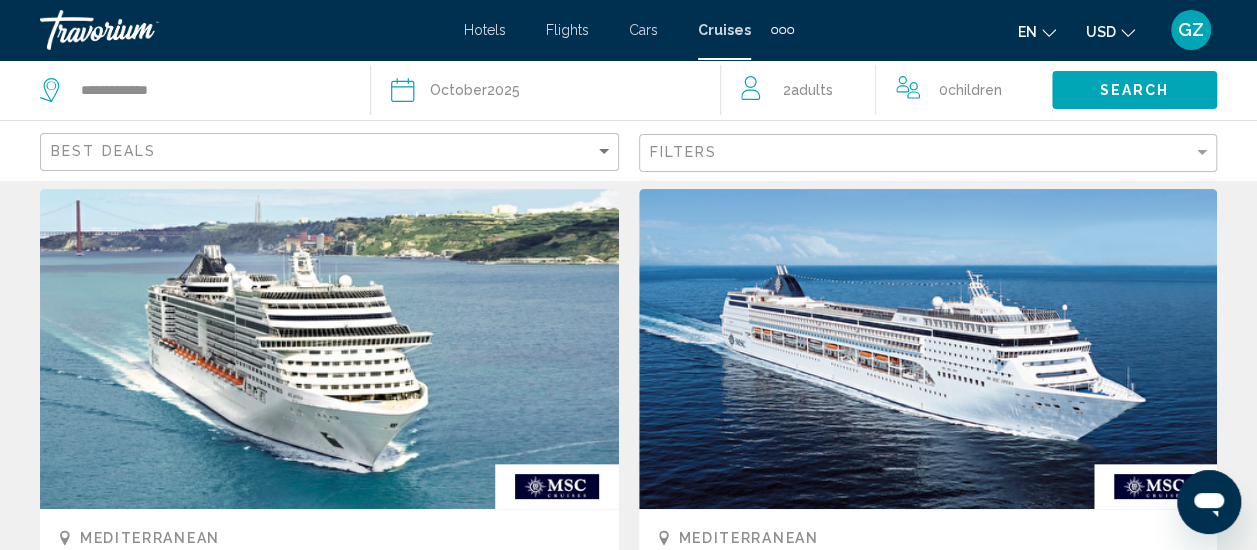 scroll, scrollTop: 0, scrollLeft: 0, axis: both 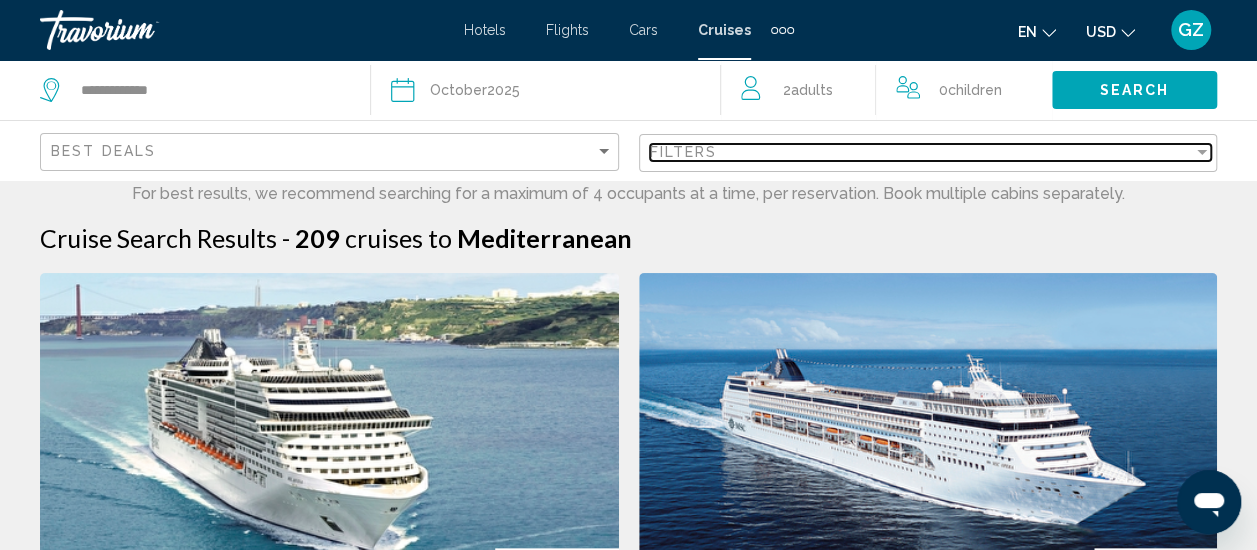 click on "Filters" at bounding box center (922, 152) 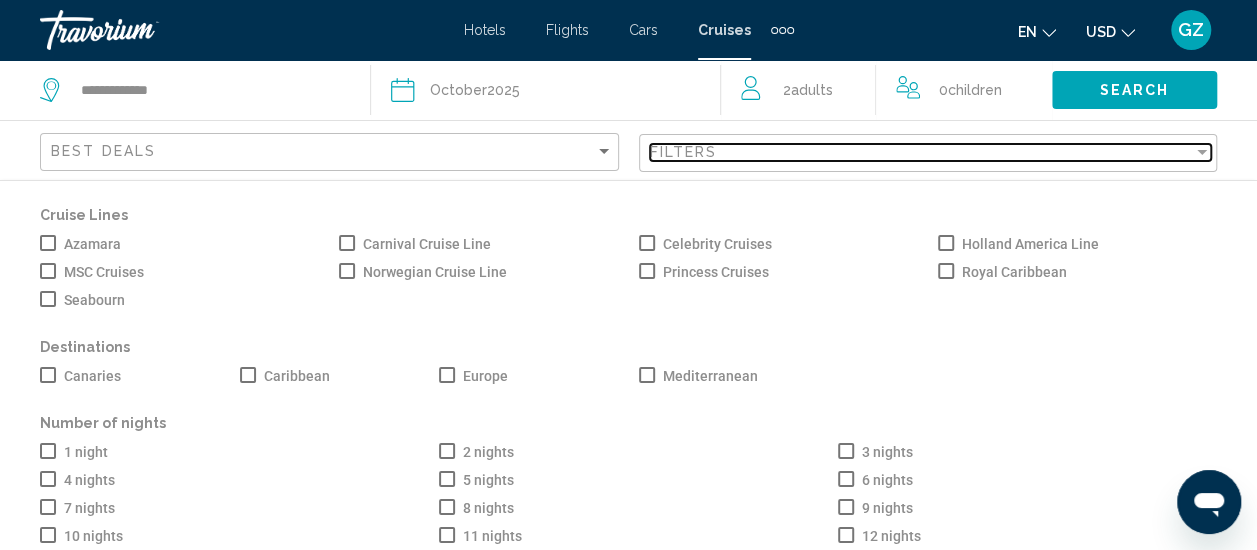 click on "Filters" at bounding box center (922, 152) 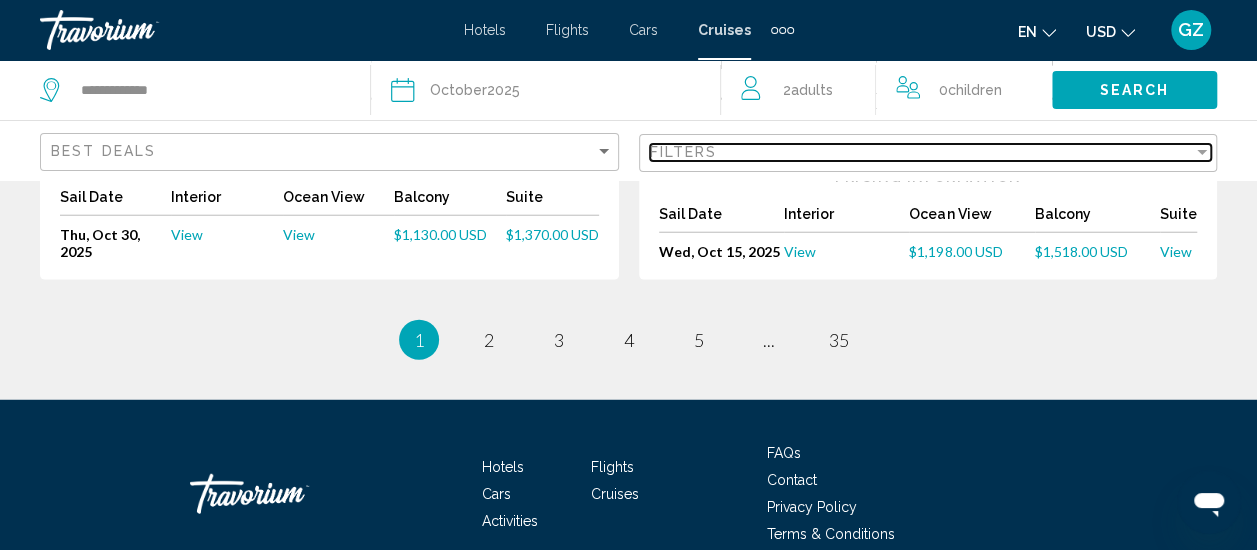 scroll, scrollTop: 2465, scrollLeft: 0, axis: vertical 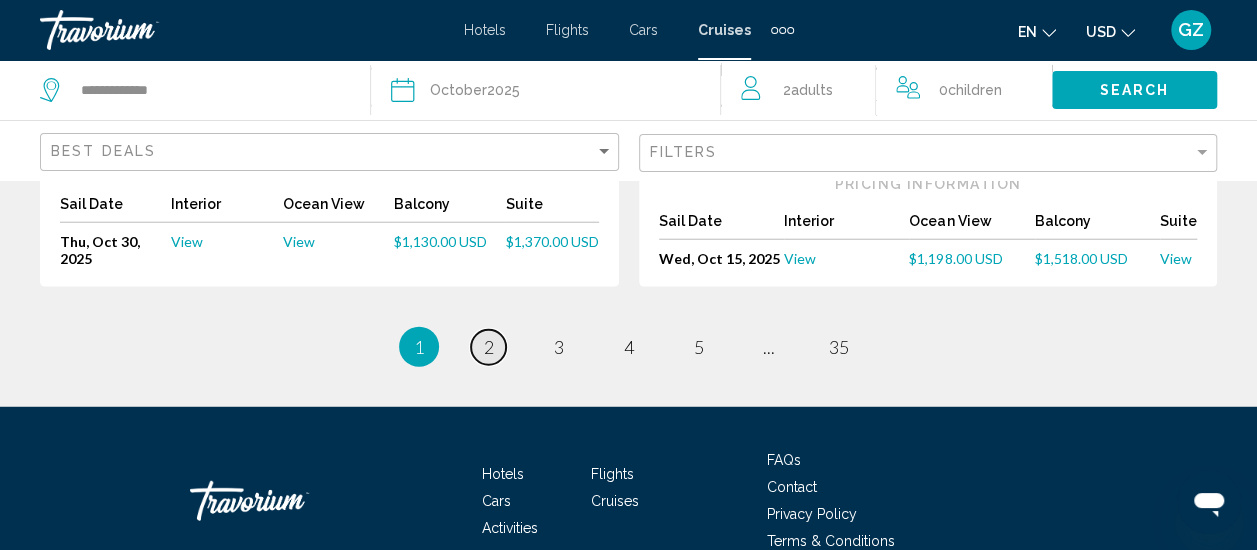 click on "page  2" at bounding box center (488, 347) 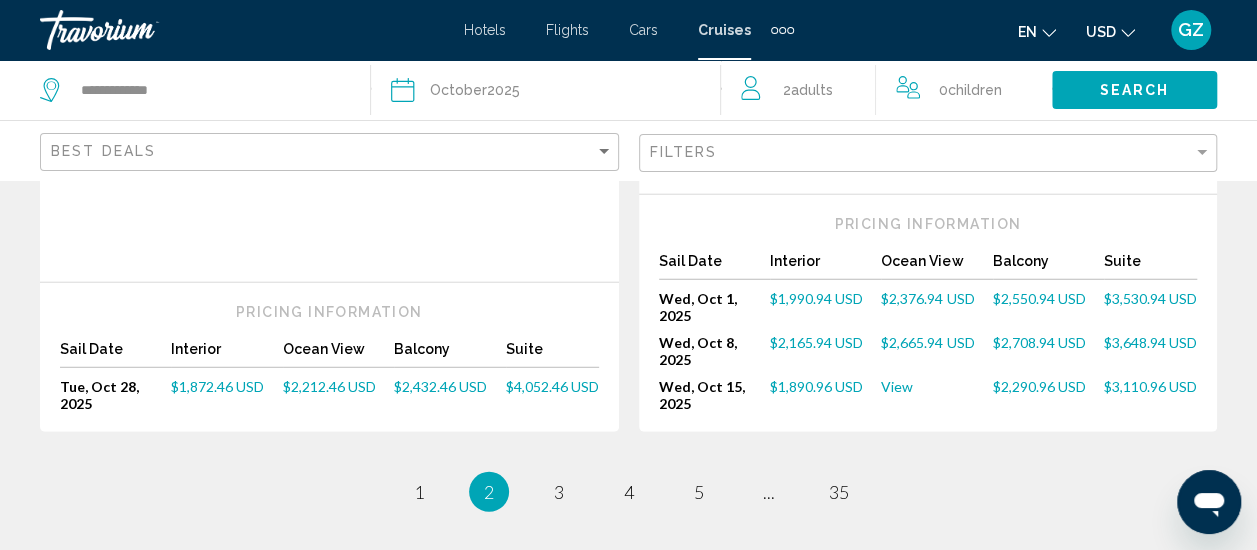 scroll, scrollTop: 2542, scrollLeft: 0, axis: vertical 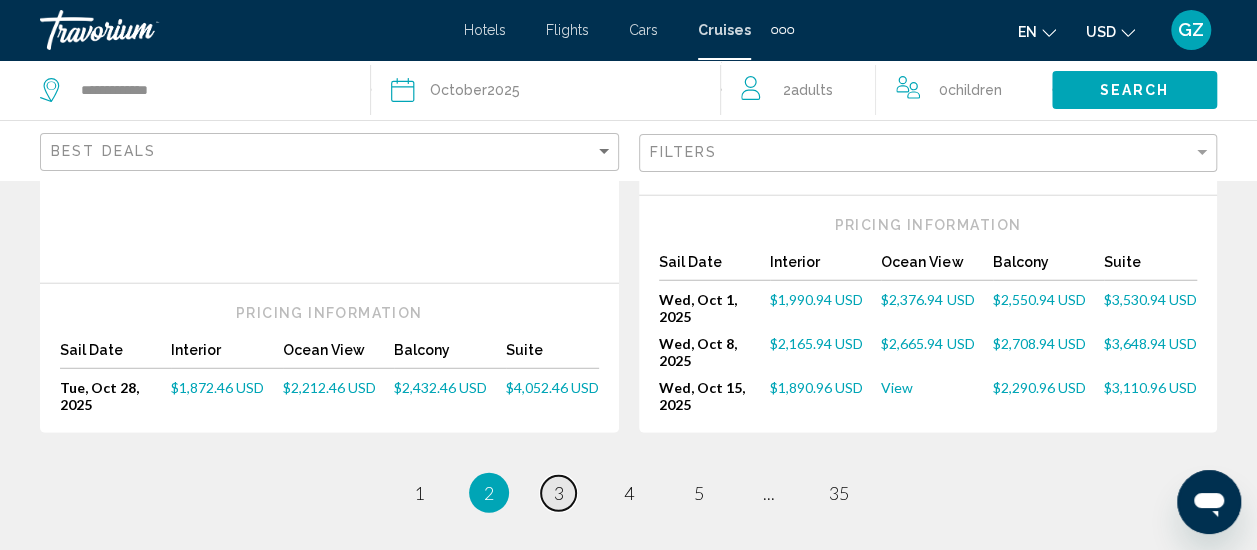 click on "3" at bounding box center (559, 493) 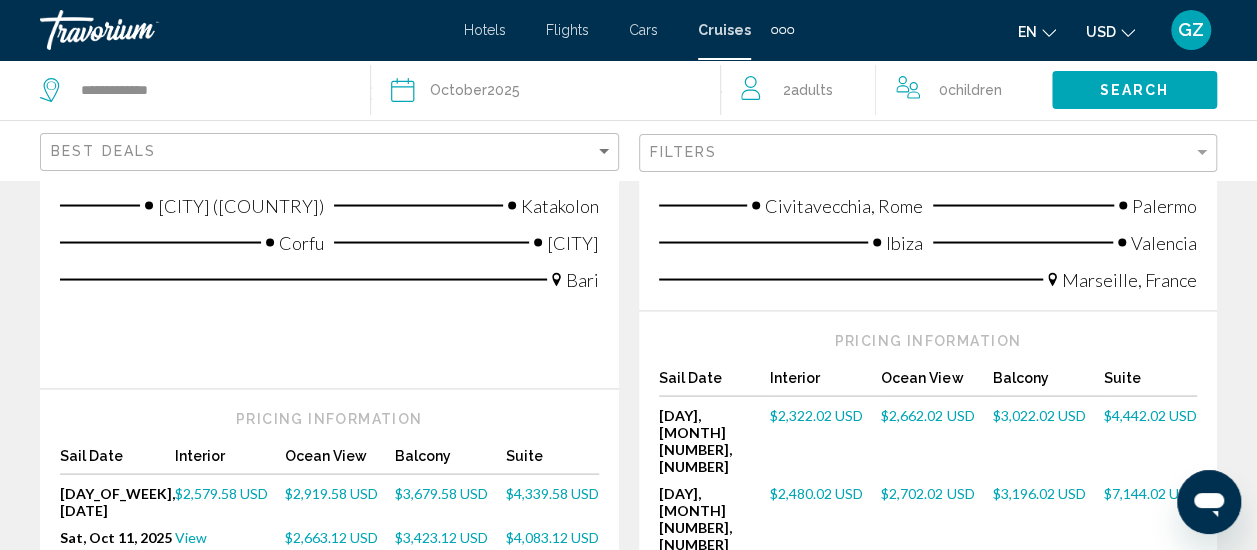 scroll, scrollTop: 1765, scrollLeft: 0, axis: vertical 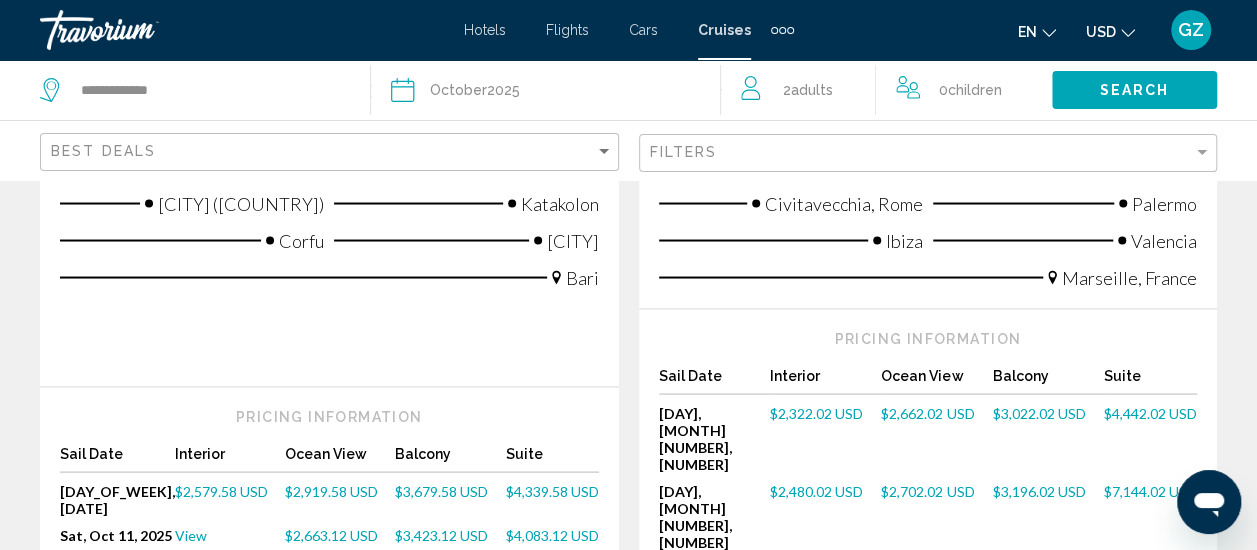 click on "$3,196.02 USD" at bounding box center [1039, 490] 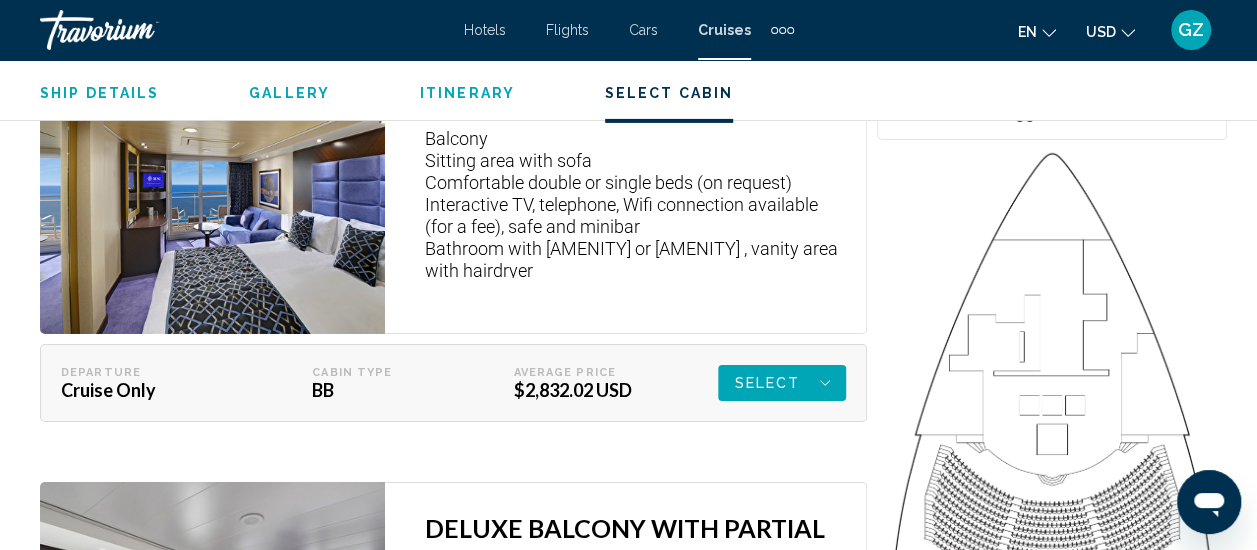 scroll, scrollTop: 3282, scrollLeft: 0, axis: vertical 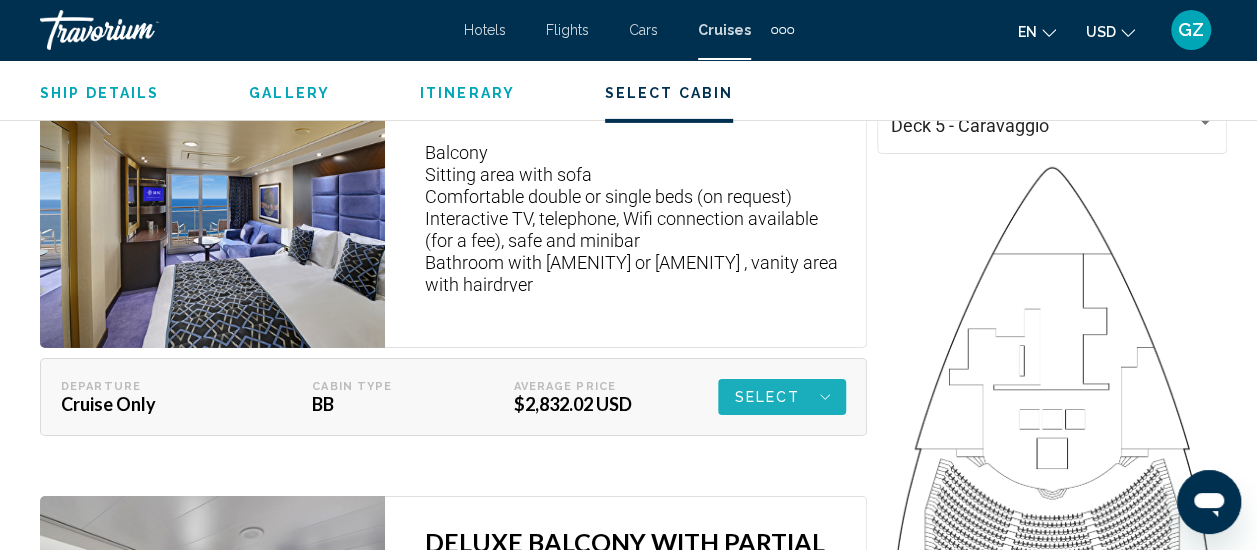 click on "Select" at bounding box center [767, 397] 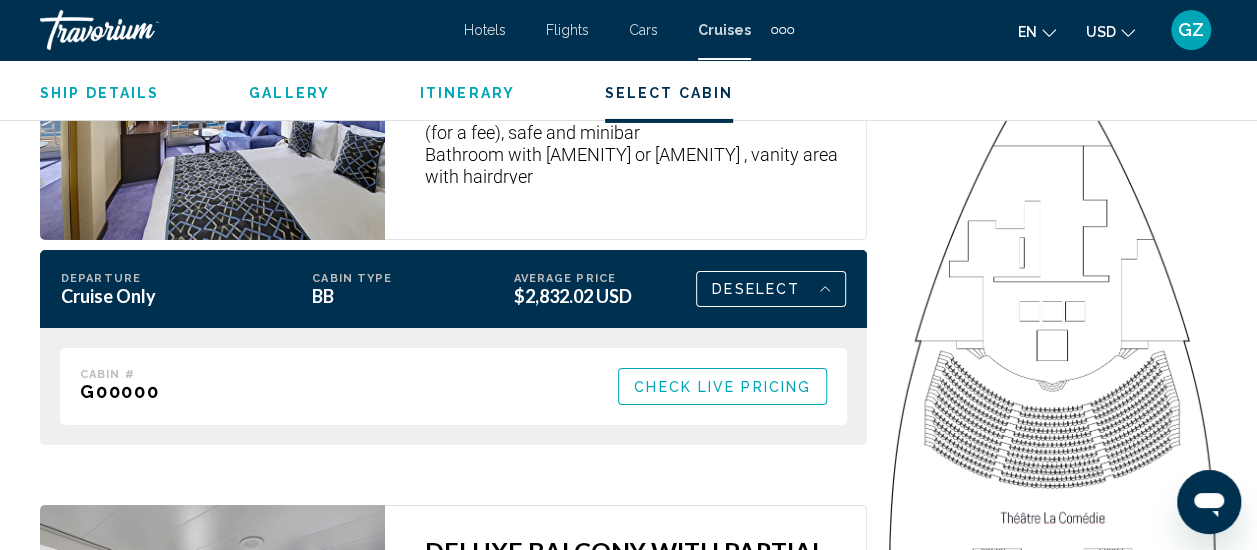 scroll, scrollTop: 3452, scrollLeft: 0, axis: vertical 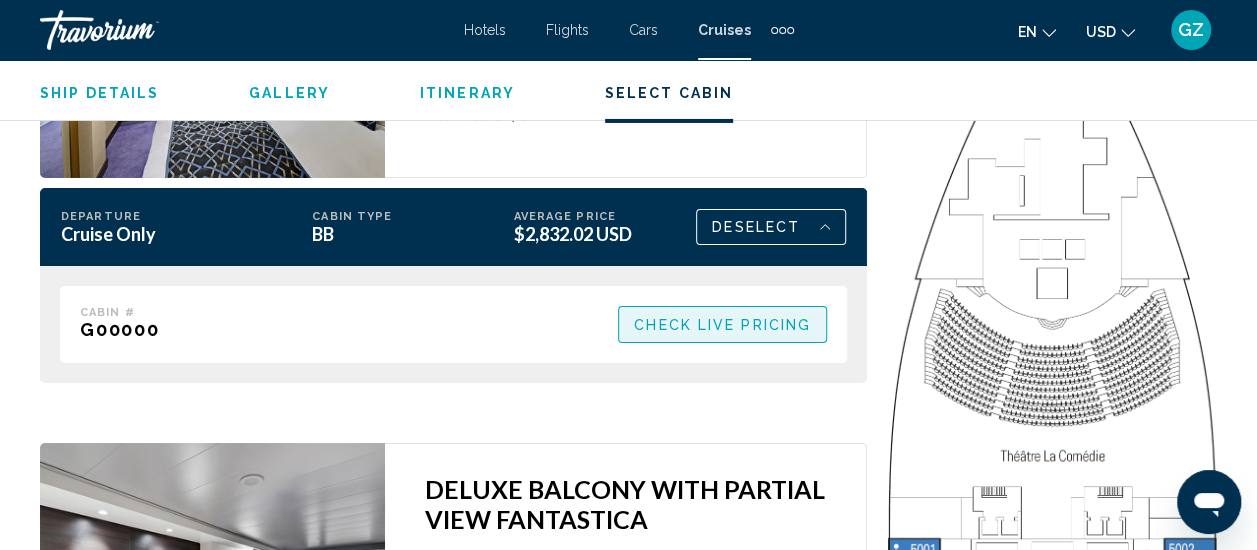click on "Check Live Pricing" at bounding box center [722, 325] 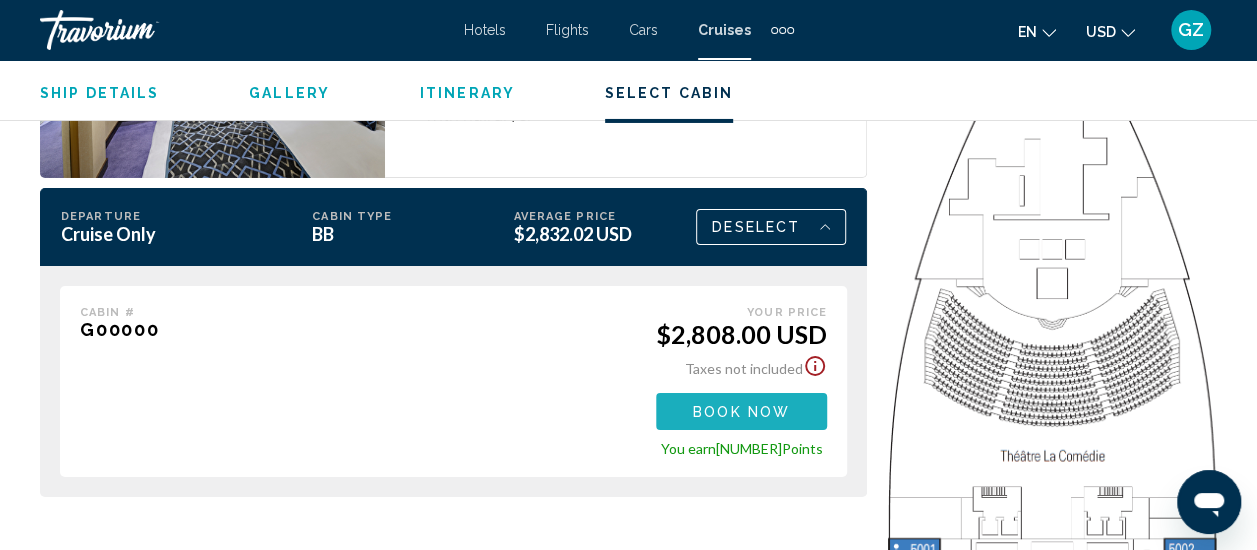 click on "Book now" at bounding box center (741, 412) 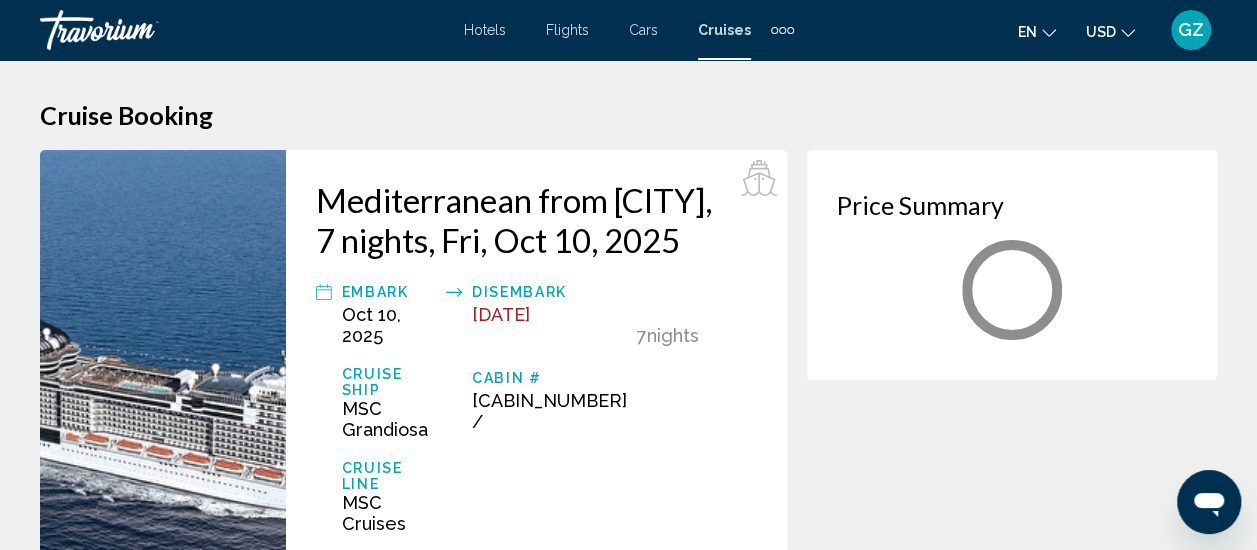 scroll, scrollTop: 31, scrollLeft: 0, axis: vertical 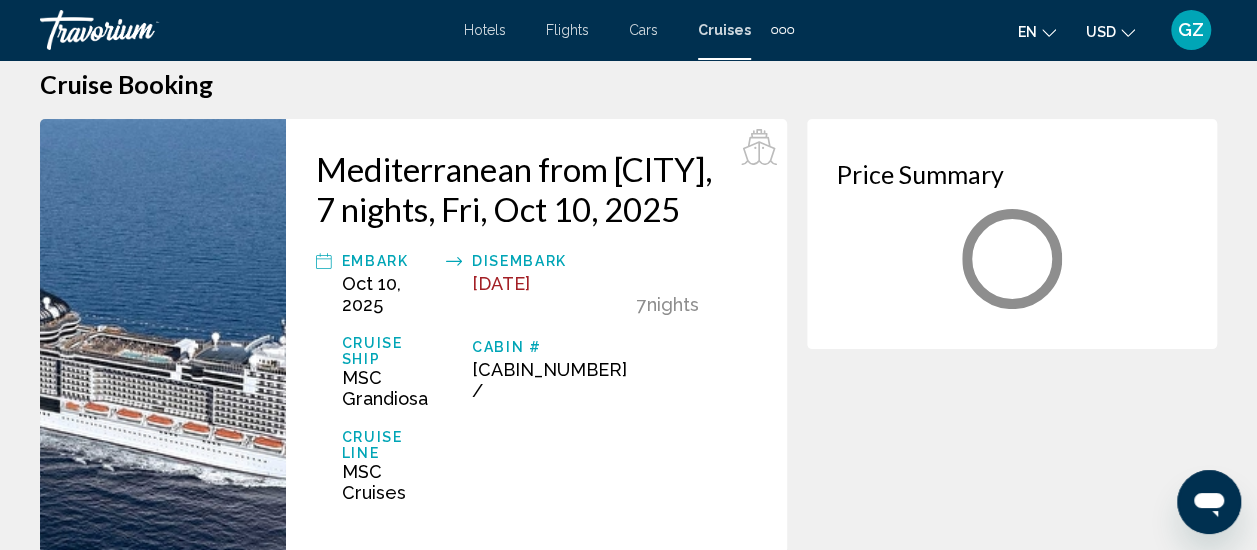 click on "[DESTINATION] from [CITY], [NUMBER] nights, [DAY], [MONTH] [NUMBER], [NUMBER]
Embark [MONTH] [NUMBER], [NUMBER]
Disembark [MONTH] [NUMBER] [NUMBER] [NUMBER]  Night Nights
Cruise Ship [SHIP_NAME]
Cabin # [CABIN_NUMBER] /  Guests
Guests
Cruise Line [CRUISE_LINE]" at bounding box center (536, 336) 